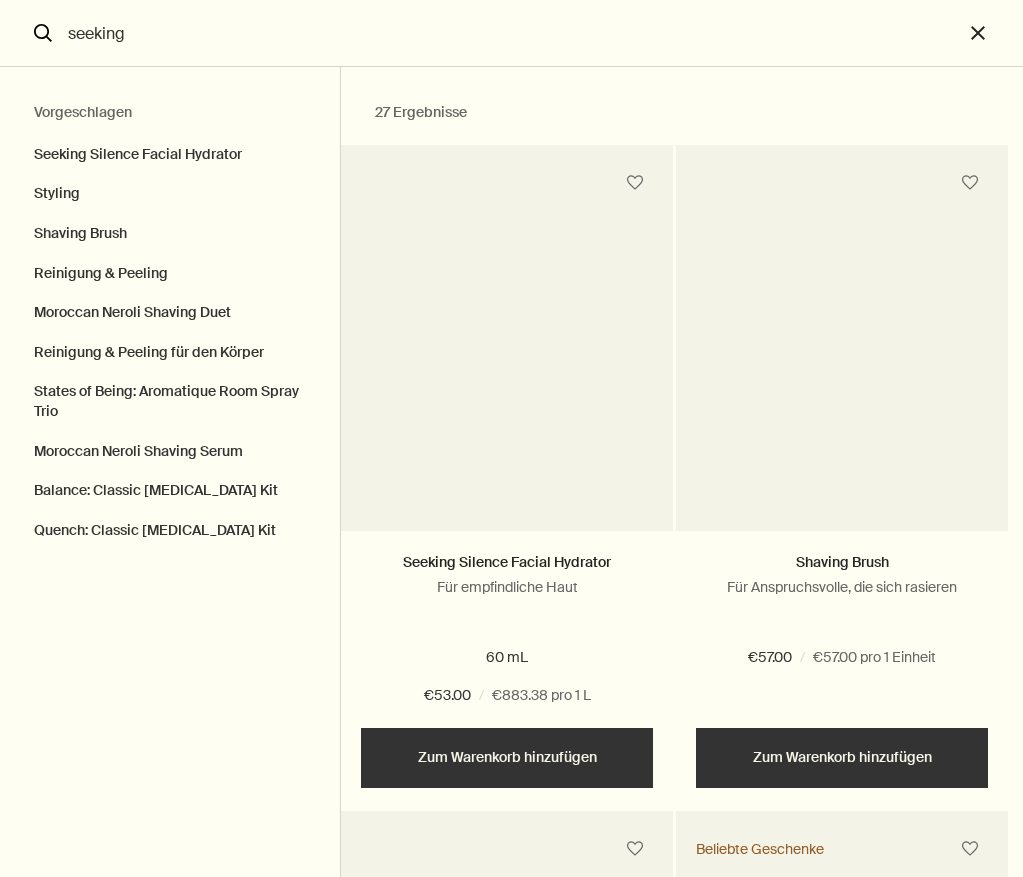 scroll, scrollTop: 0, scrollLeft: 0, axis: both 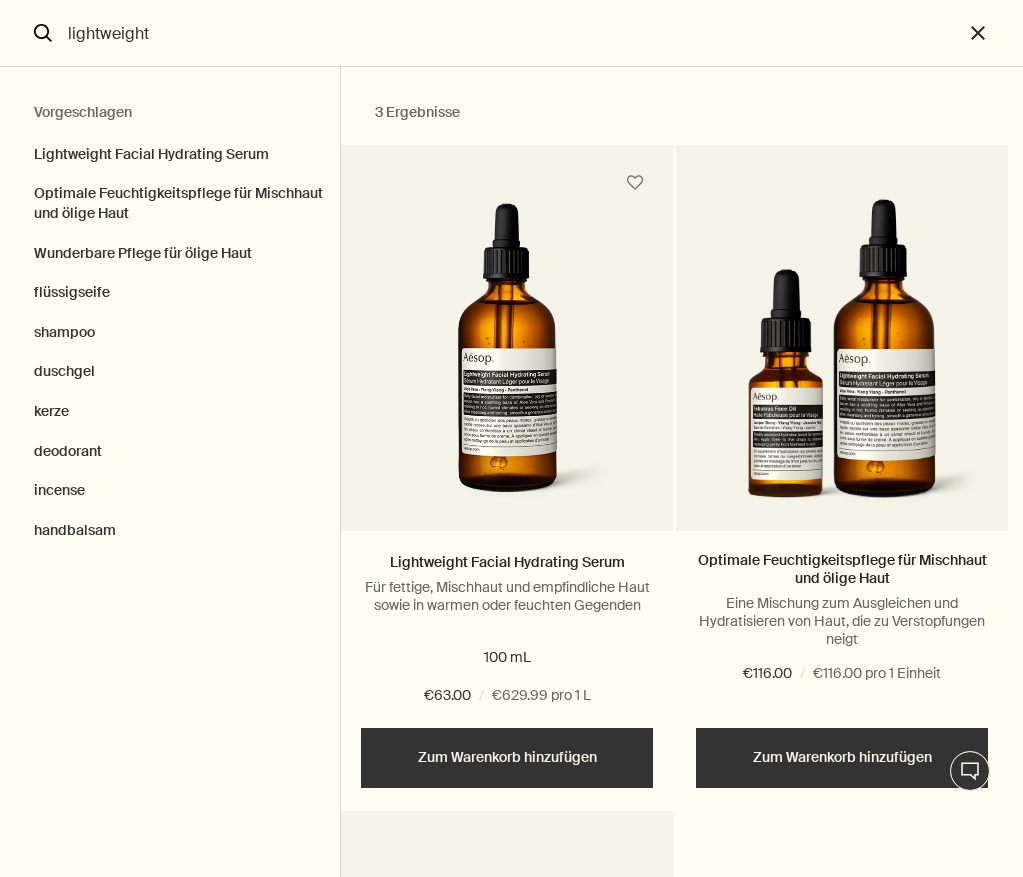 type on "lightweight" 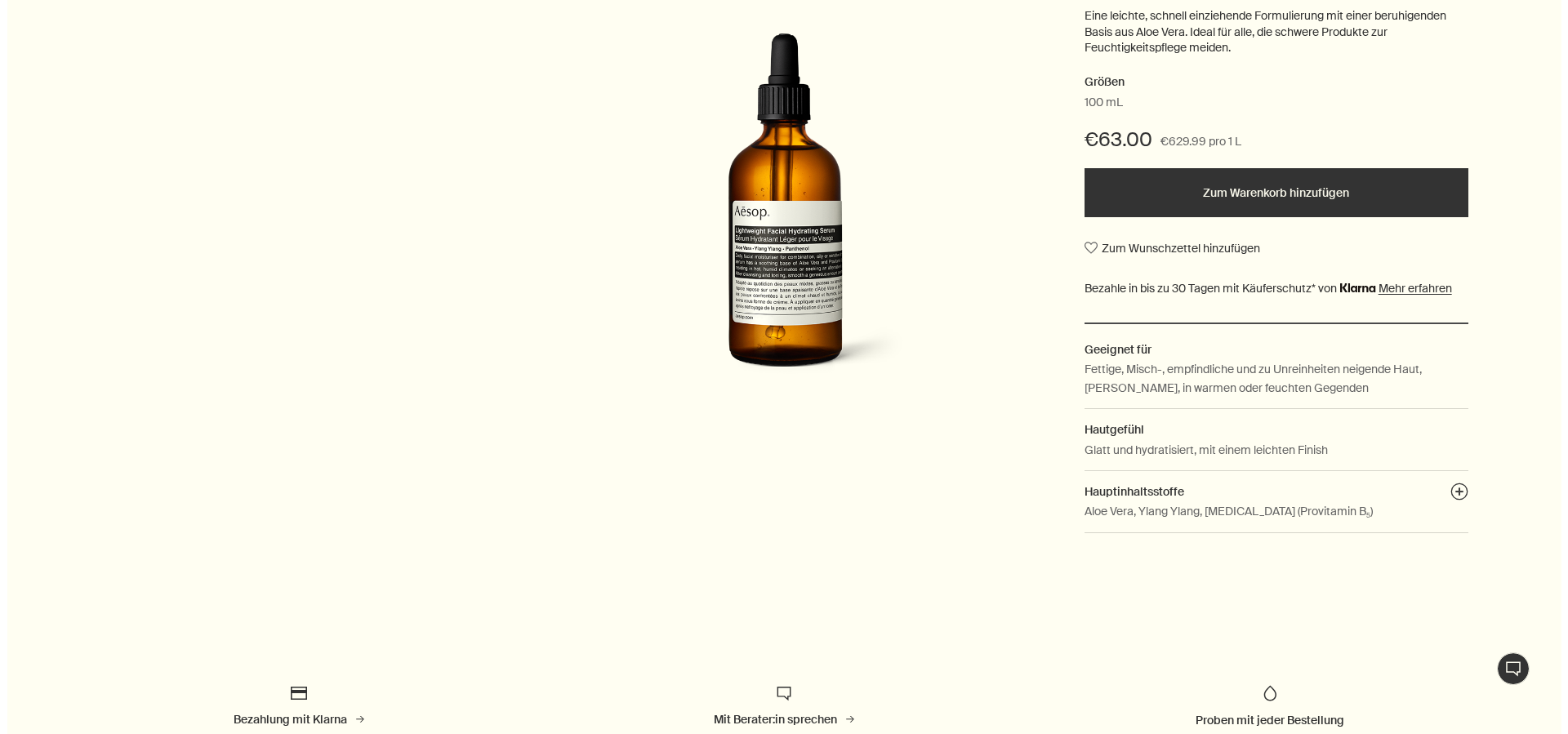 scroll, scrollTop: 333, scrollLeft: 0, axis: vertical 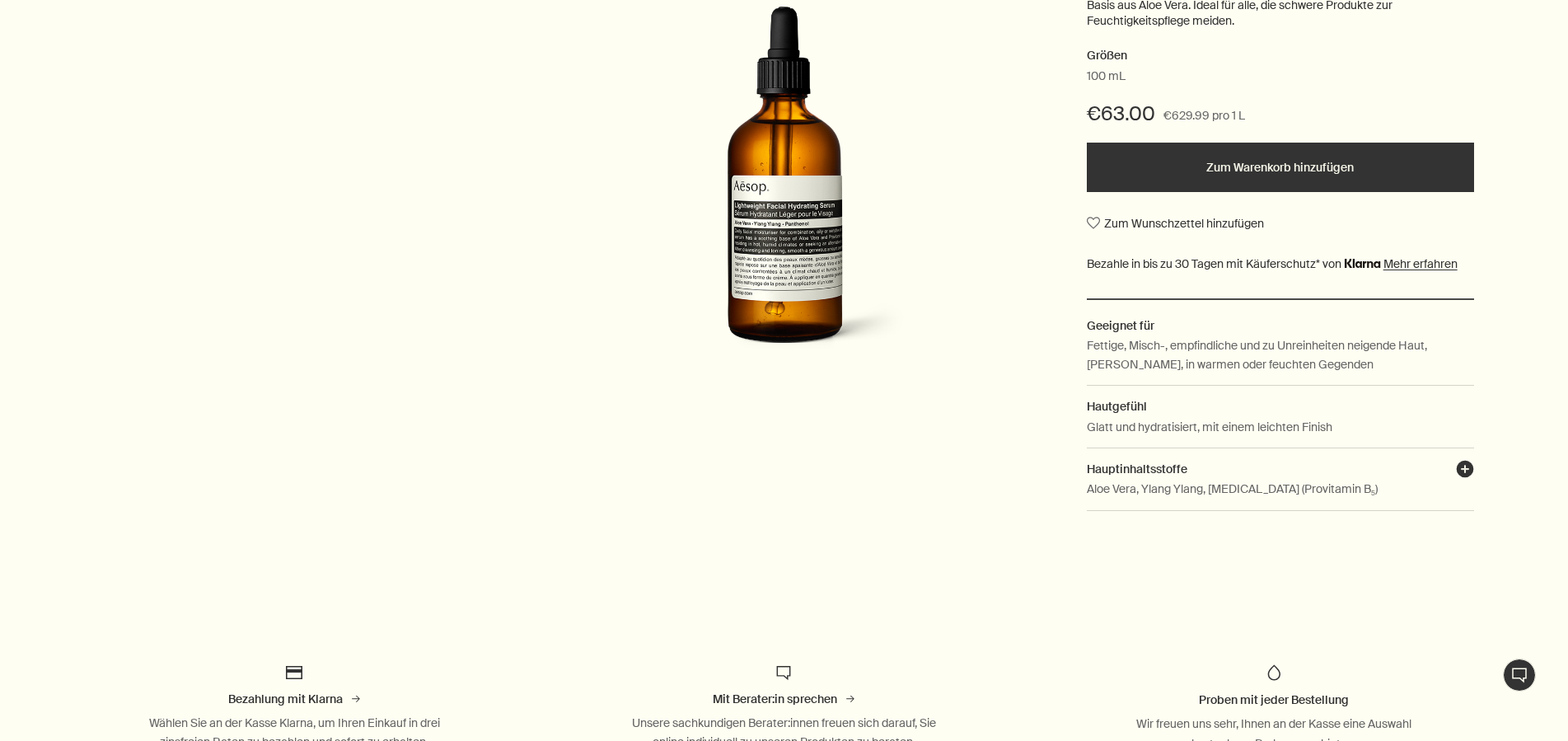 click on "plusAndCloseWithCircle" at bounding box center (1465, 471) 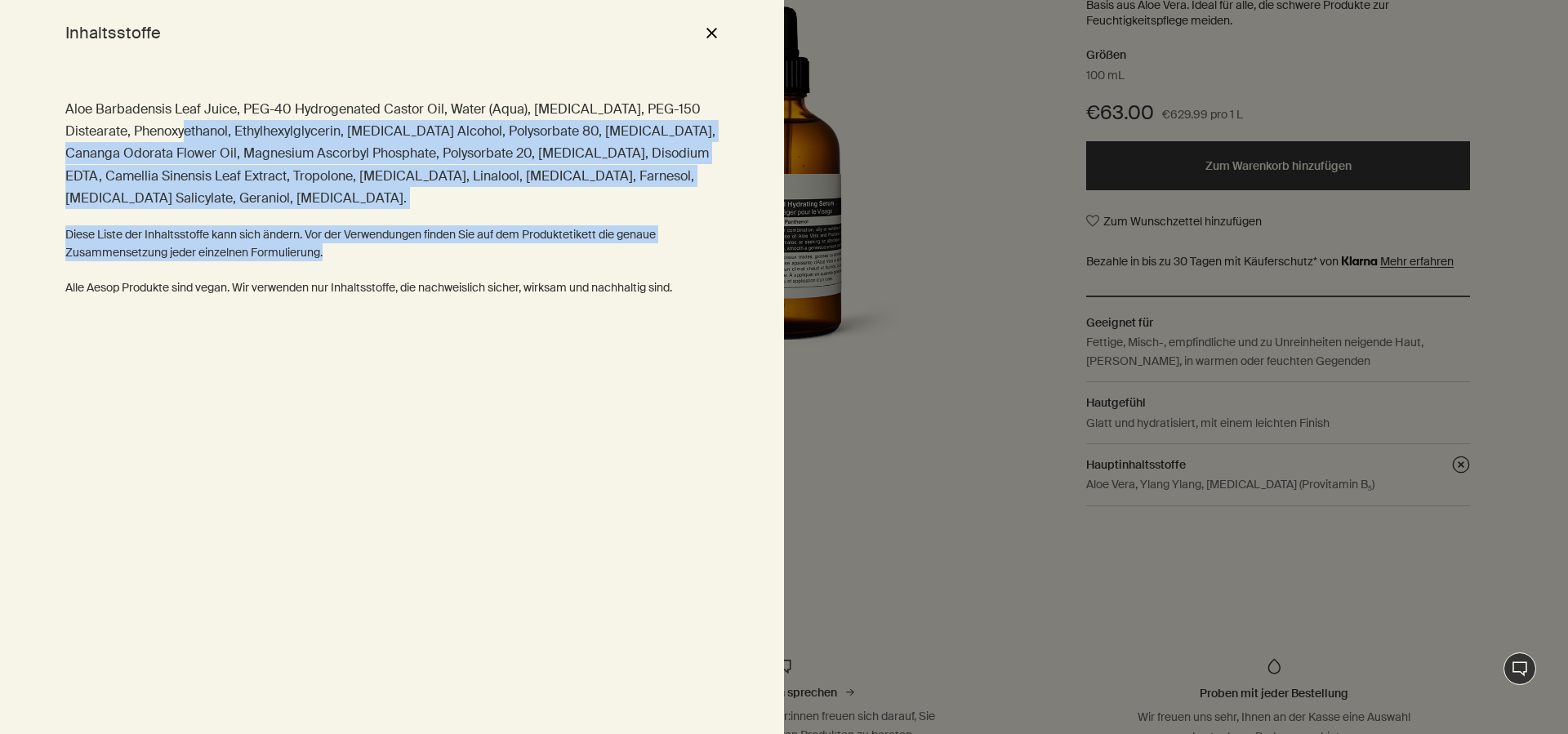 drag, startPoint x: 699, startPoint y: 263, endPoint x: 156, endPoint y: 122, distance: 561.00802 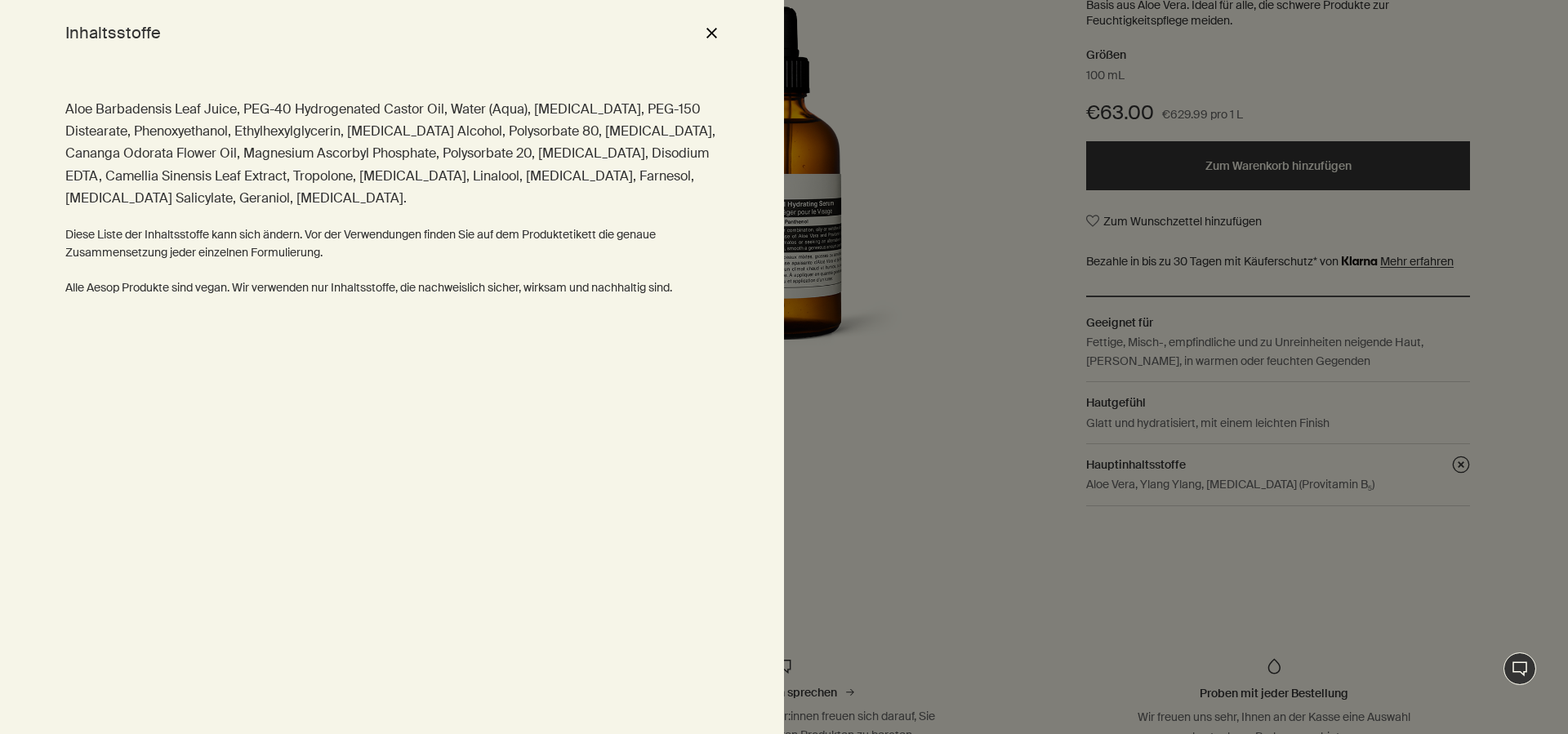 click on "Aloe Barbadensis Leaf Juice, PEG-40 Hydrogenated Castor Oil, Water (Aqua), Sorbitol, PEG-150 Distearate, Phenoxyethanol, Ethylhexylglycerin, Benzyl Alcohol, Polysorbate 80, Panthenol, Cananga Odorata Flower Oil, Magnesium Ascorbyl Phosphate, Polysorbate 20, Sodium Citrate, Disodium EDTA, Camellia Sinensis Leaf Extract, Tropolone, Citric Acid, Linalool, Benzyl Benzoate, Farnesol, Benzyl Salicylate, Geraniol, Eugenol.  Diese Liste der Inhaltsstoffe kann sich ändern. Vor der Verwendungen finden Sie auf dem Produktetikett die genaue Zusammensetzung jeder einzelnen Formulierung. Alle Aesop Produkte sind vegan. Wir verwenden nur Inhaltsstoffe, die nachweislich sicher, wirksam und nachhaltig sind." at bounding box center [392, 197] 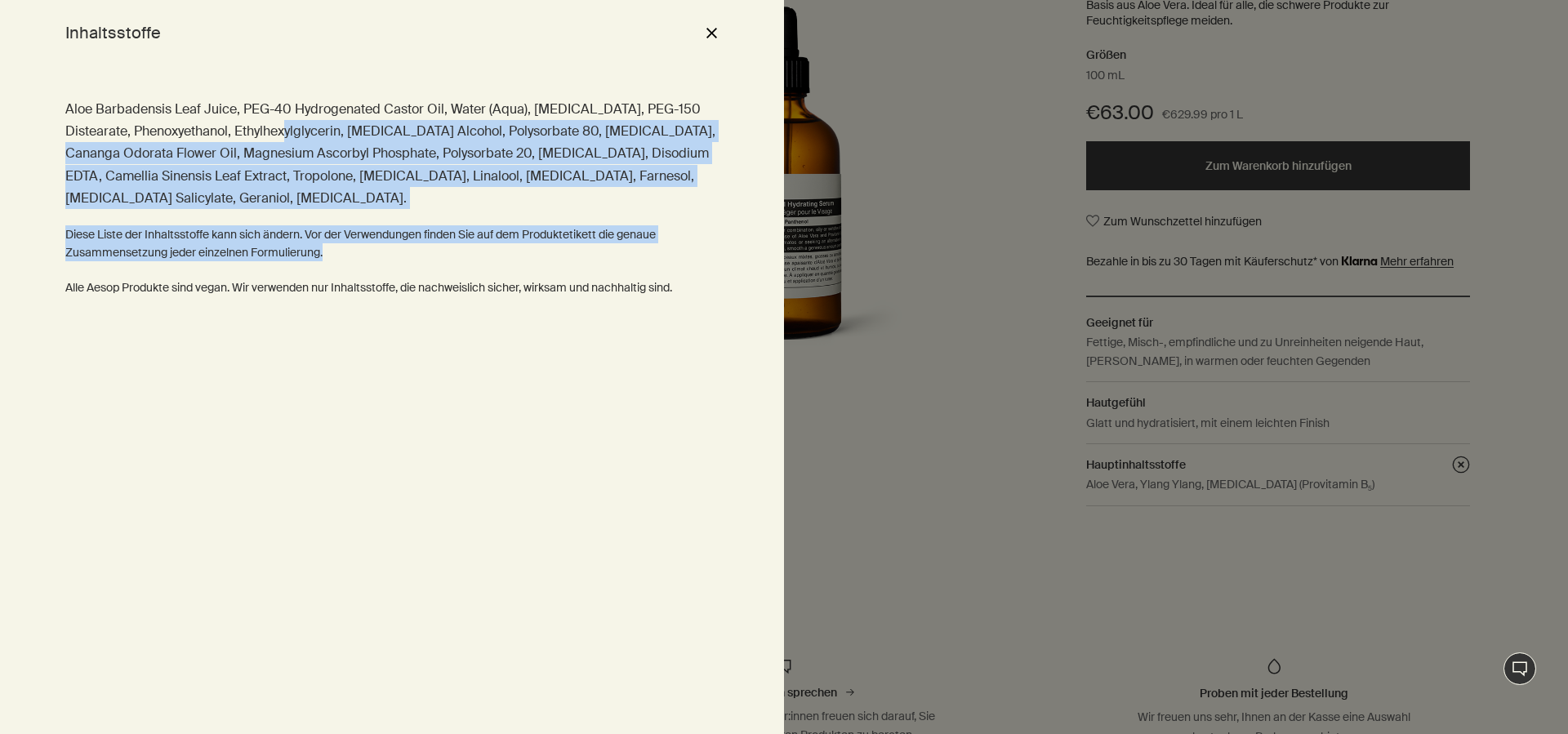 drag, startPoint x: 706, startPoint y: 273, endPoint x: 252, endPoint y: 121, distance: 478.7693 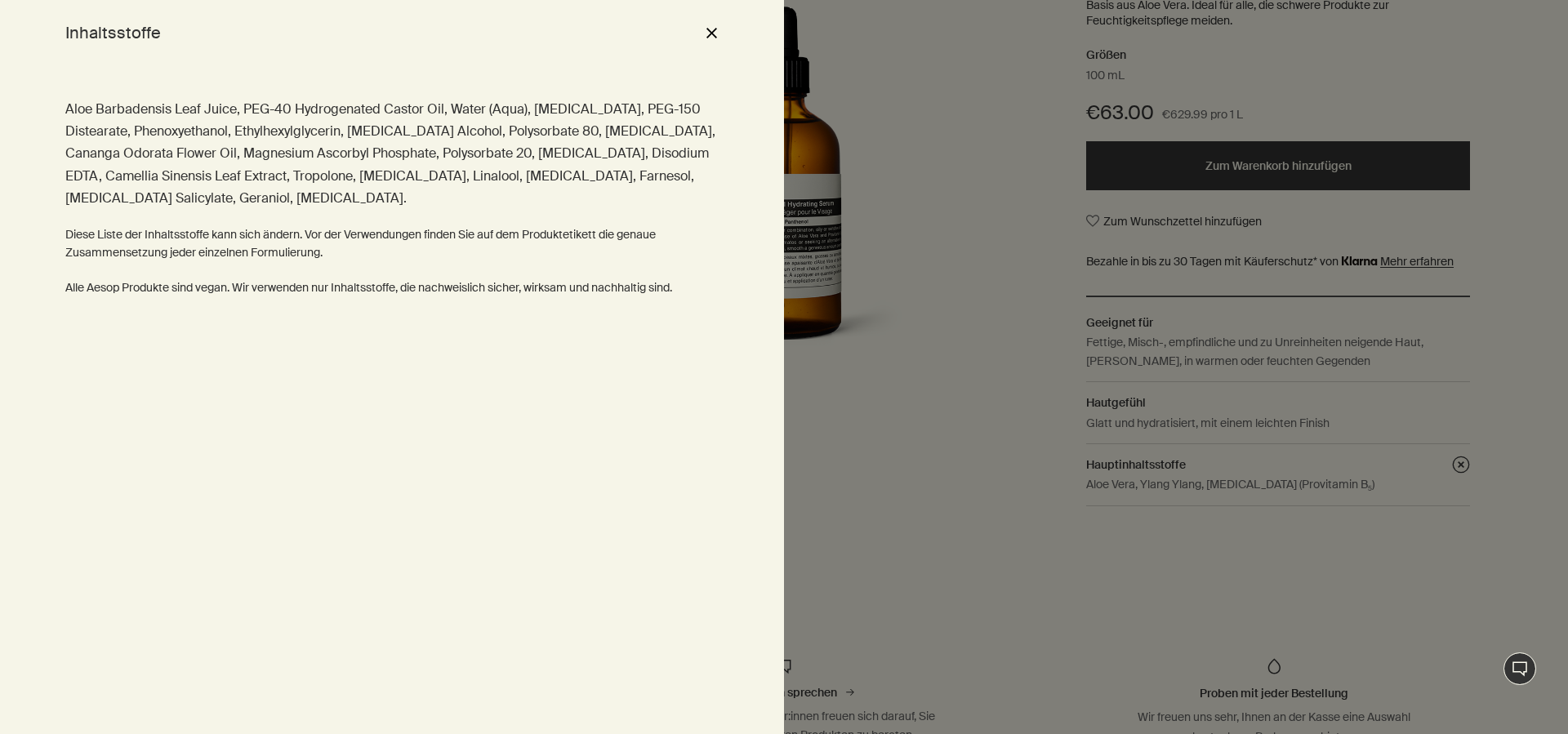 click on "Aloe Barbadensis Leaf Juice, PEG-40 Hydrogenated Castor Oil, Water (Aqua), Sorbitol, PEG-150 Distearate, Phenoxyethanol, Ethylhexylglycerin, Benzyl Alcohol, Polysorbate 80, Panthenol, Cananga Odorata Flower Oil, Magnesium Ascorbyl Phosphate, Polysorbate 20, Sodium Citrate, Disodium EDTA, Camellia Sinensis Leaf Extract, Tropolone, Citric Acid, Linalool, Benzyl Benzoate, Farnesol, Benzyl Salicylate, Geraniol, Eugenol.  Diese Liste der Inhaltsstoffe kann sich ändern. Vor der Verwendungen finden Sie auf dem Produktetikett die genaue Zusammensetzung jeder einzelnen Formulierung. Alle Aesop Produkte sind vegan. Wir verwenden nur Inhaltsstoffe, die nachweislich sicher, wirksam und nachhaltig sind." at bounding box center [392, 399] 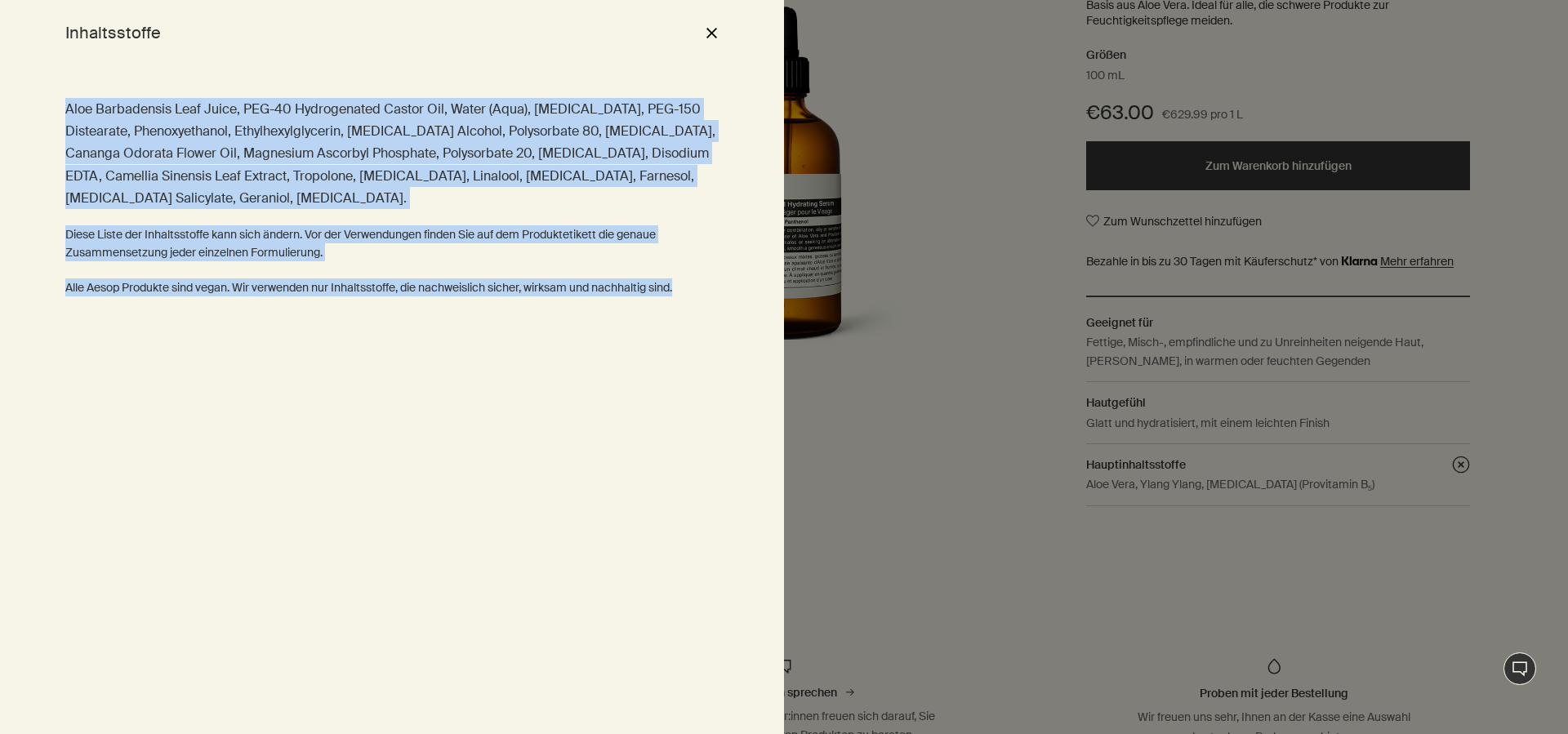 drag, startPoint x: 59, startPoint y: 97, endPoint x: 684, endPoint y: 282, distance: 651.8052 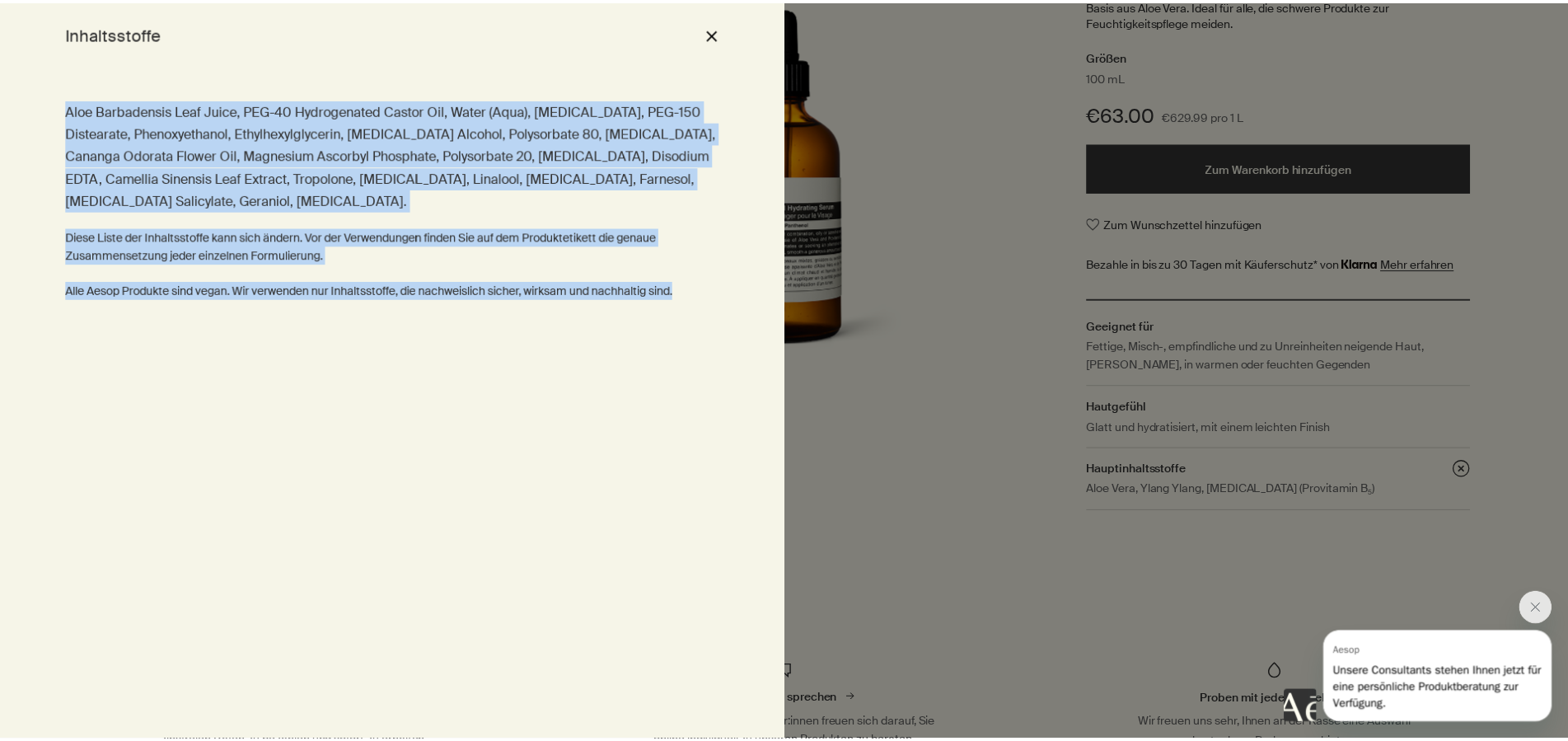 scroll, scrollTop: 0, scrollLeft: 0, axis: both 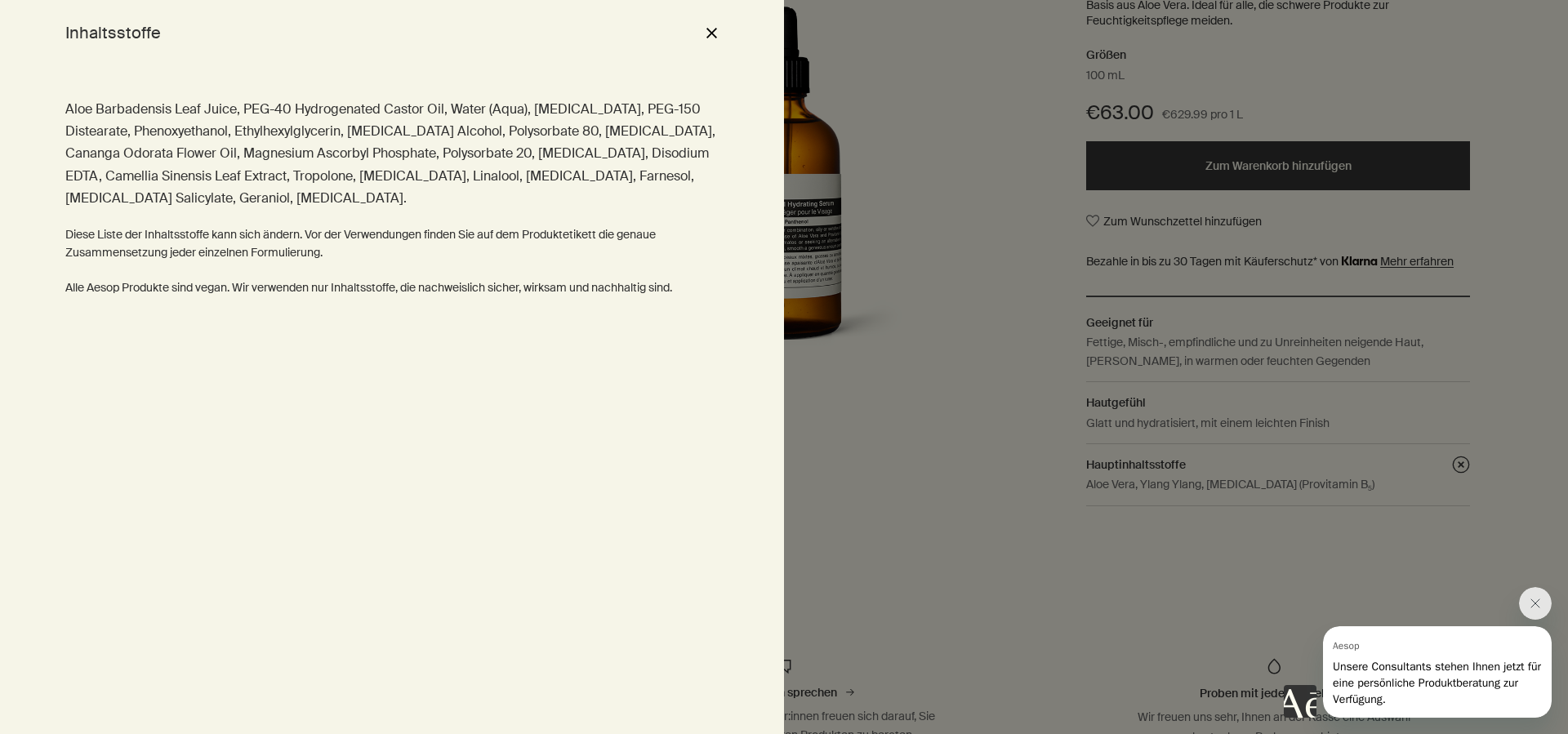 click on "Aloe Barbadensis Leaf Juice, PEG-40 Hydrogenated Castor Oil, Water (Aqua), Sorbitol, PEG-150 Distearate, Phenoxyethanol, Ethylhexylglycerin, Benzyl Alcohol, Polysorbate 80, Panthenol, Cananga Odorata Flower Oil, Magnesium Ascorbyl Phosphate, Polysorbate 20, Sodium Citrate, Disodium EDTA, Camellia Sinensis Leaf Extract, Tropolone, Citric Acid, Linalool, Benzyl Benzoate, Farnesol, Benzyl Salicylate, Geraniol, Eugenol.  Diese Liste der Inhaltsstoffe kann sich ändern. Vor der Verwendungen finden Sie auf dem Produktetikett die genaue Zusammensetzung jeder einzelnen Formulierung. Alle Aesop Produkte sind vegan. Wir verwenden nur Inhaltsstoffe, die nachweislich sicher, wirksam und nachhaltig sind." at bounding box center (392, 399) 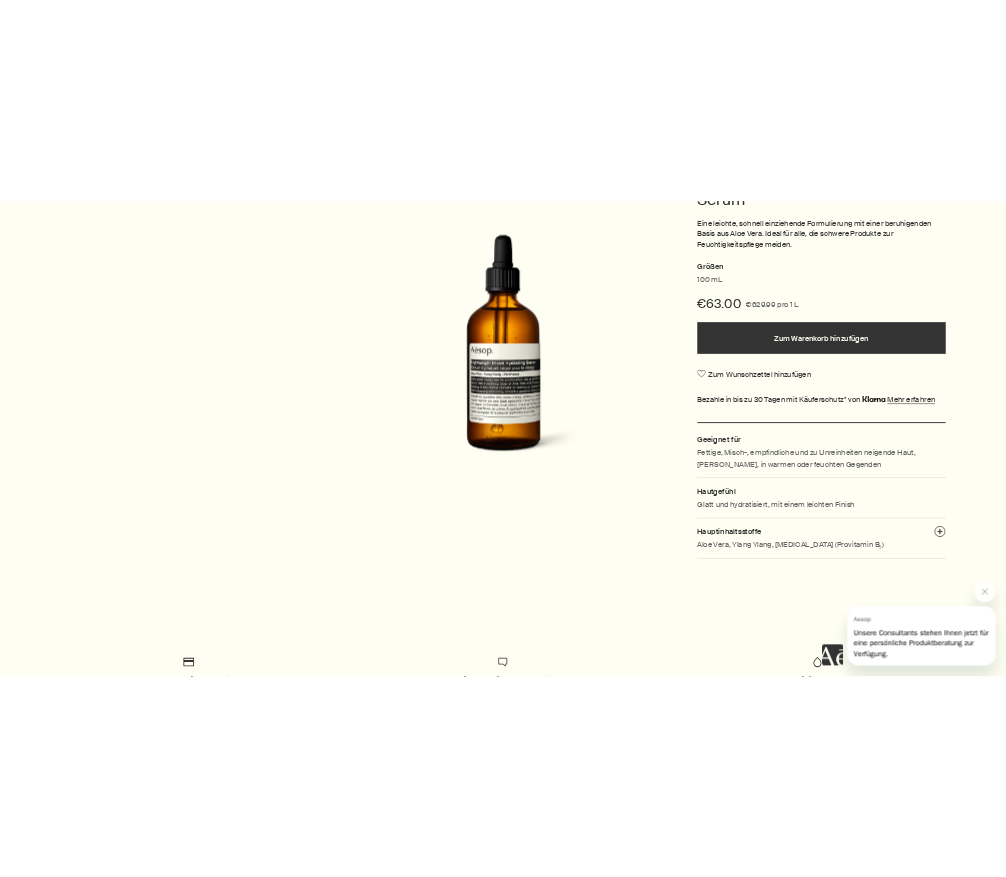 scroll, scrollTop: 408, scrollLeft: 0, axis: vertical 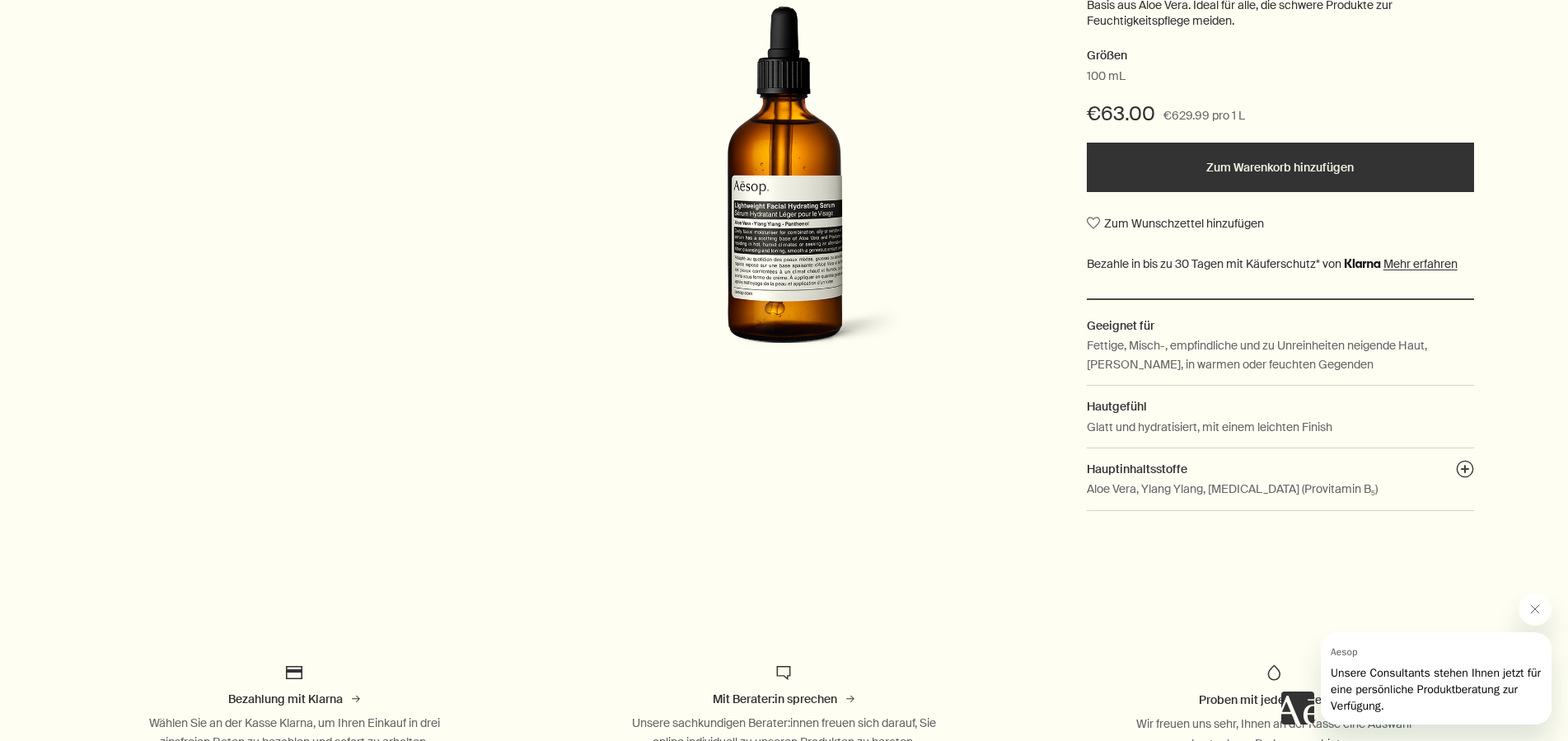 click on "Fettige, Misch-, empfindliche und zu Unreinheiten neigende Haut, Sommer, in warmen oder feuchten Gegenden" at bounding box center [1280, 354] 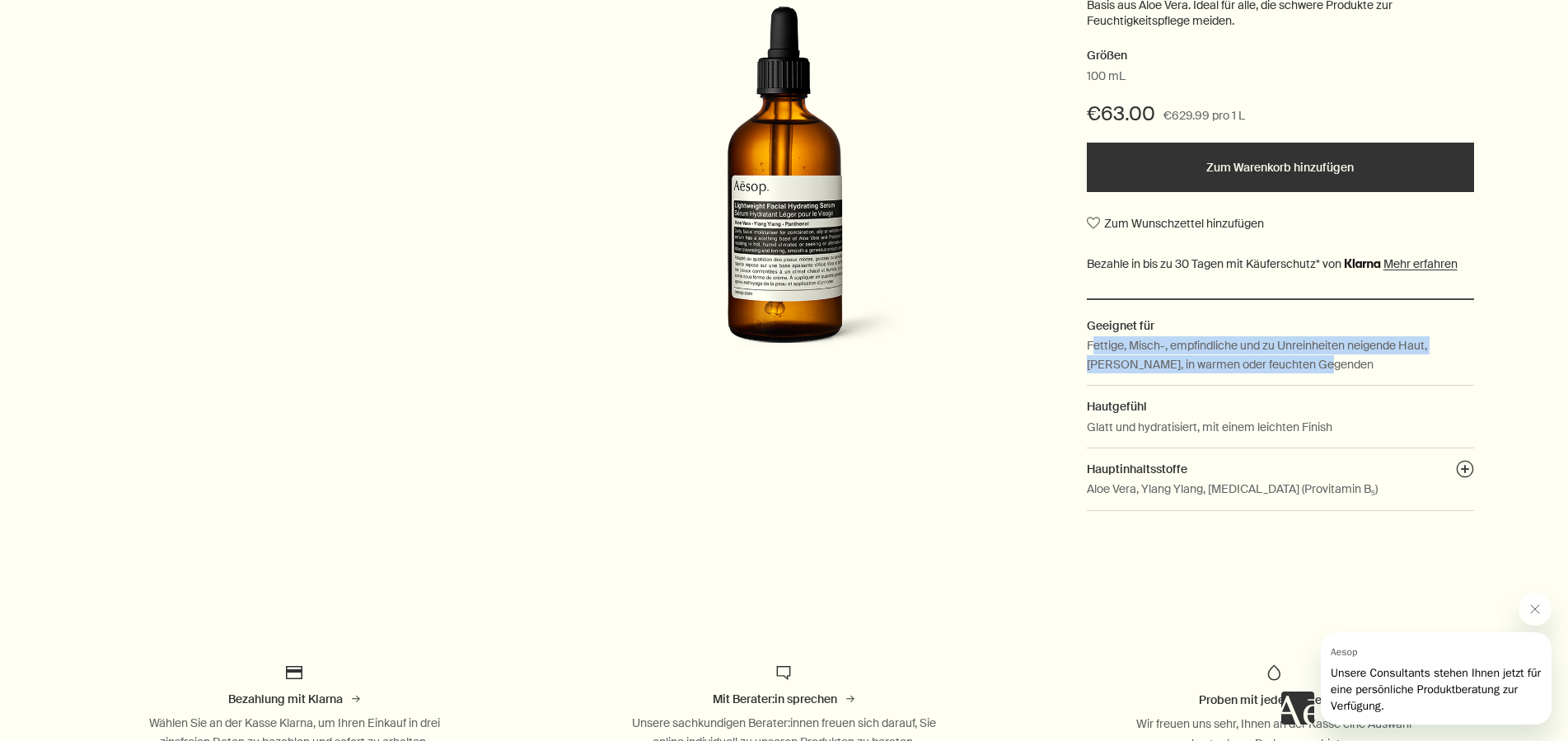 drag, startPoint x: 1108, startPoint y: 345, endPoint x: 1318, endPoint y: 367, distance: 211.14924 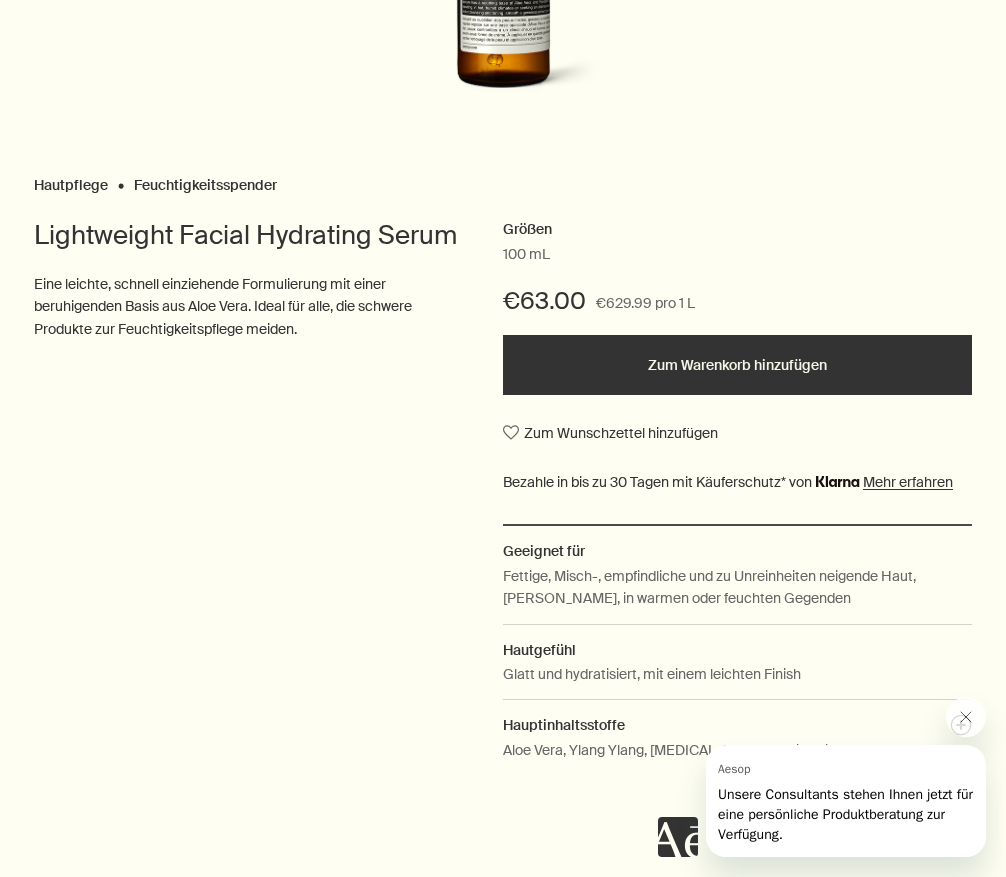 click on "100 mL" at bounding box center [737, 255] 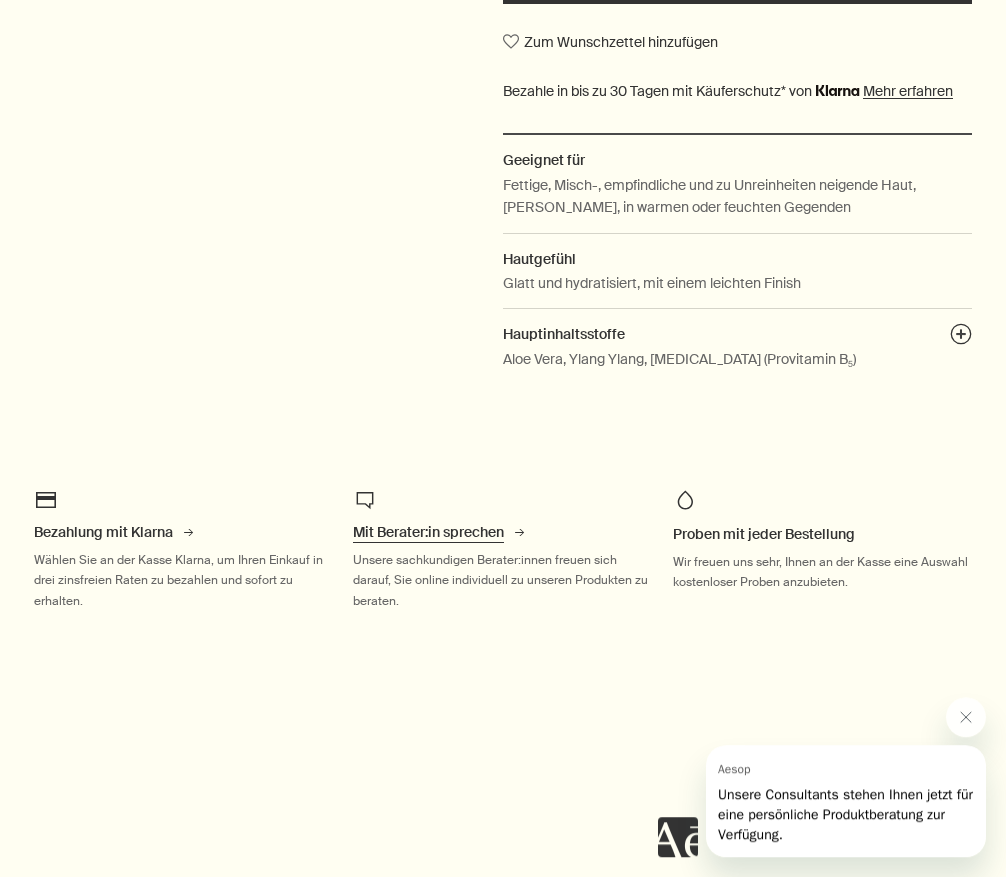 scroll, scrollTop: 816, scrollLeft: 0, axis: vertical 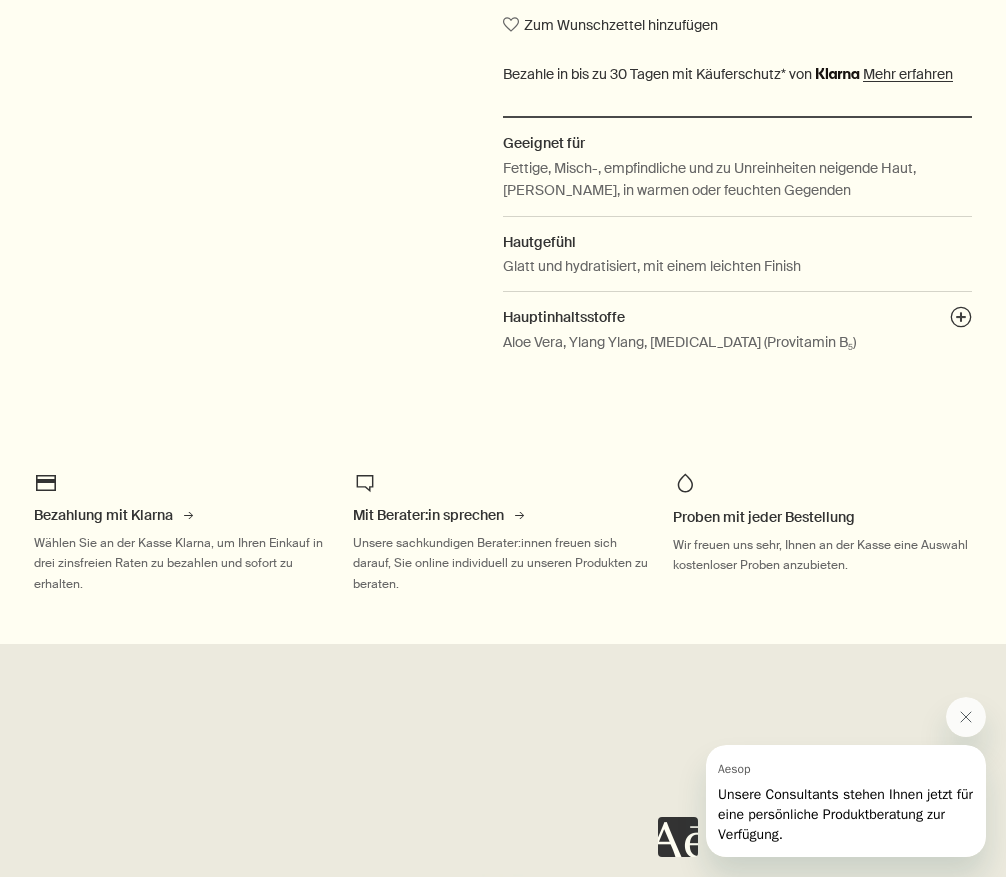 click on "Fettige, Misch-, empfindliche und zu Unreinheiten neigende Haut, Sommer, in warmen oder feuchten Gegenden" at bounding box center (737, 179) 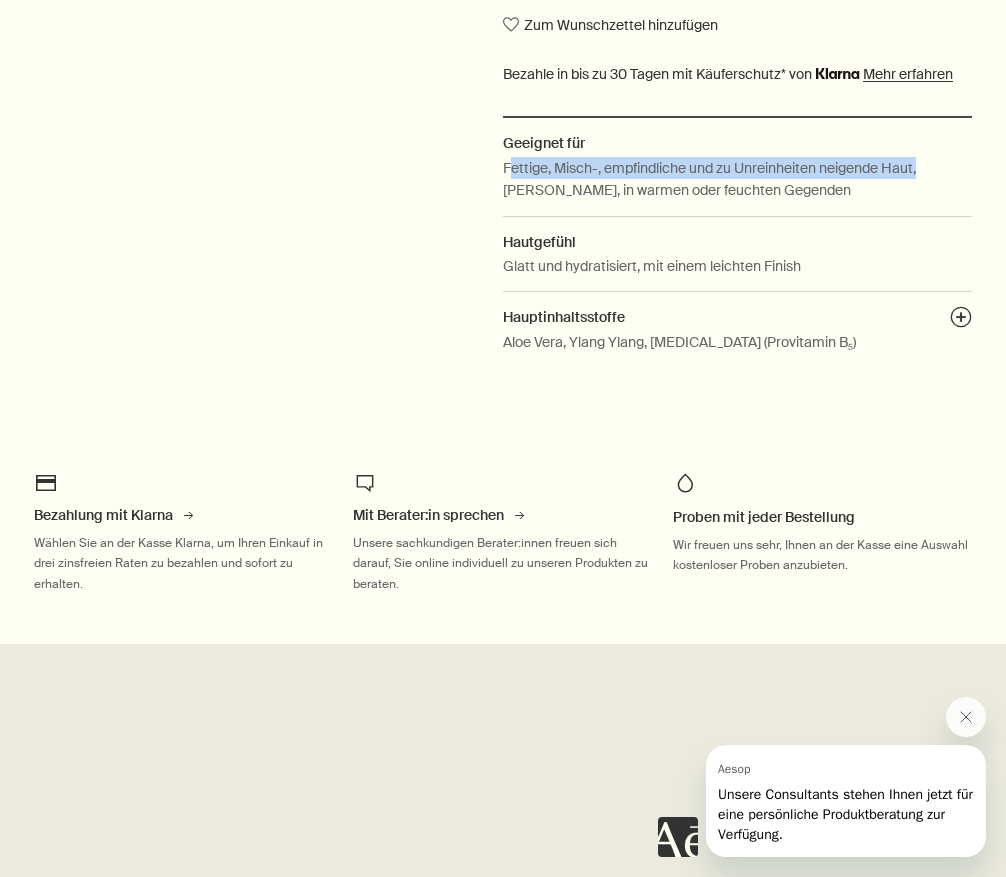 drag, startPoint x: 530, startPoint y: 167, endPoint x: 903, endPoint y: 161, distance: 373.04825 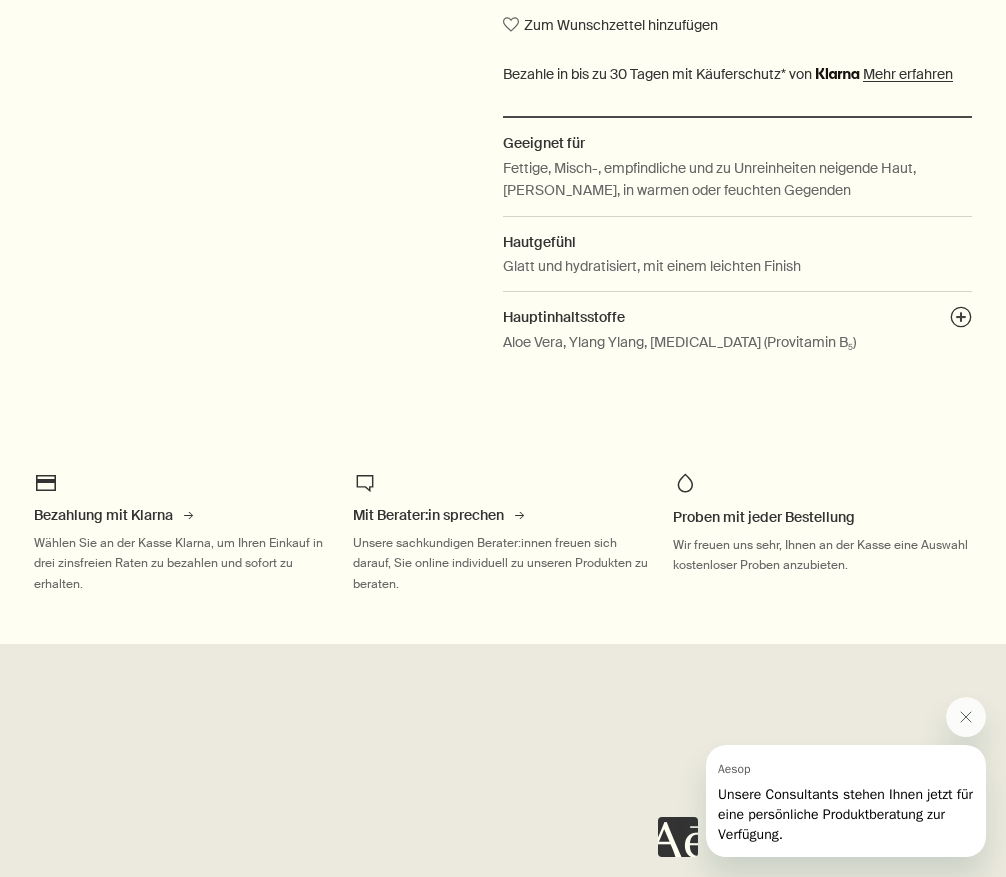 click on "Fettige, Misch-, empfindliche und zu Unreinheiten neigende Haut, Sommer, in warmen oder feuchten Gegenden" at bounding box center [737, 179] 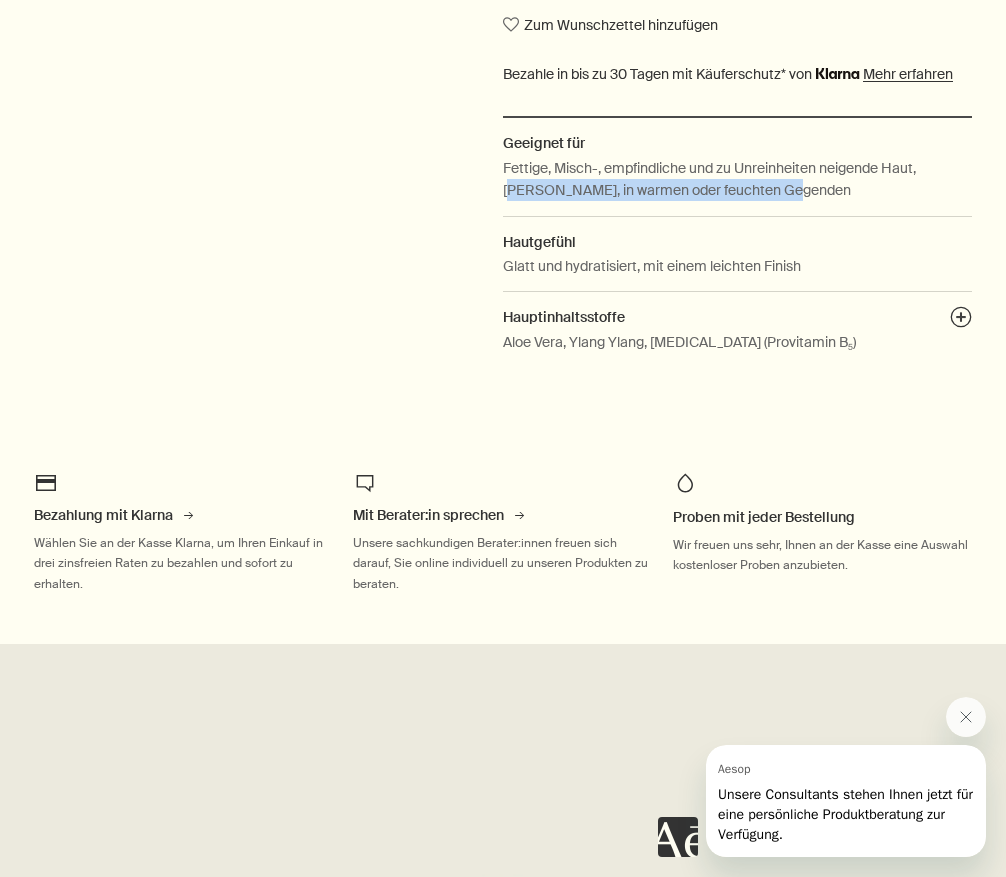 drag, startPoint x: 536, startPoint y: 193, endPoint x: 768, endPoint y: 199, distance: 232.07758 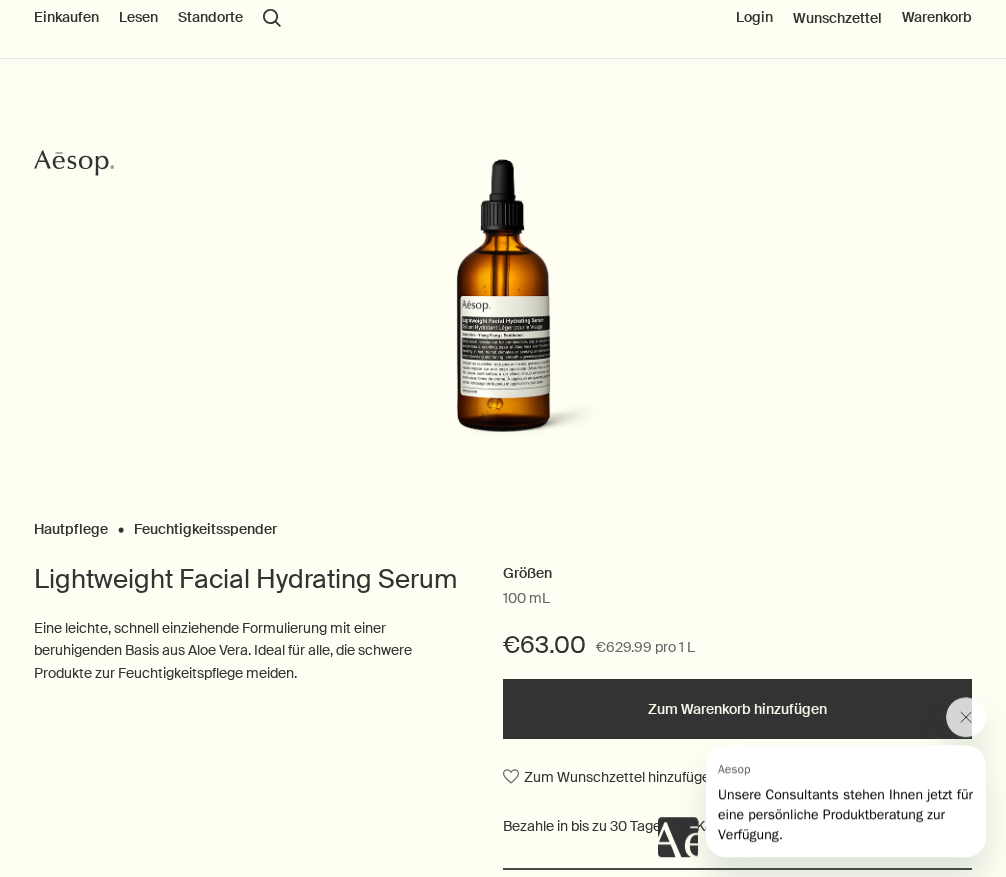 scroll, scrollTop: 102, scrollLeft: 0, axis: vertical 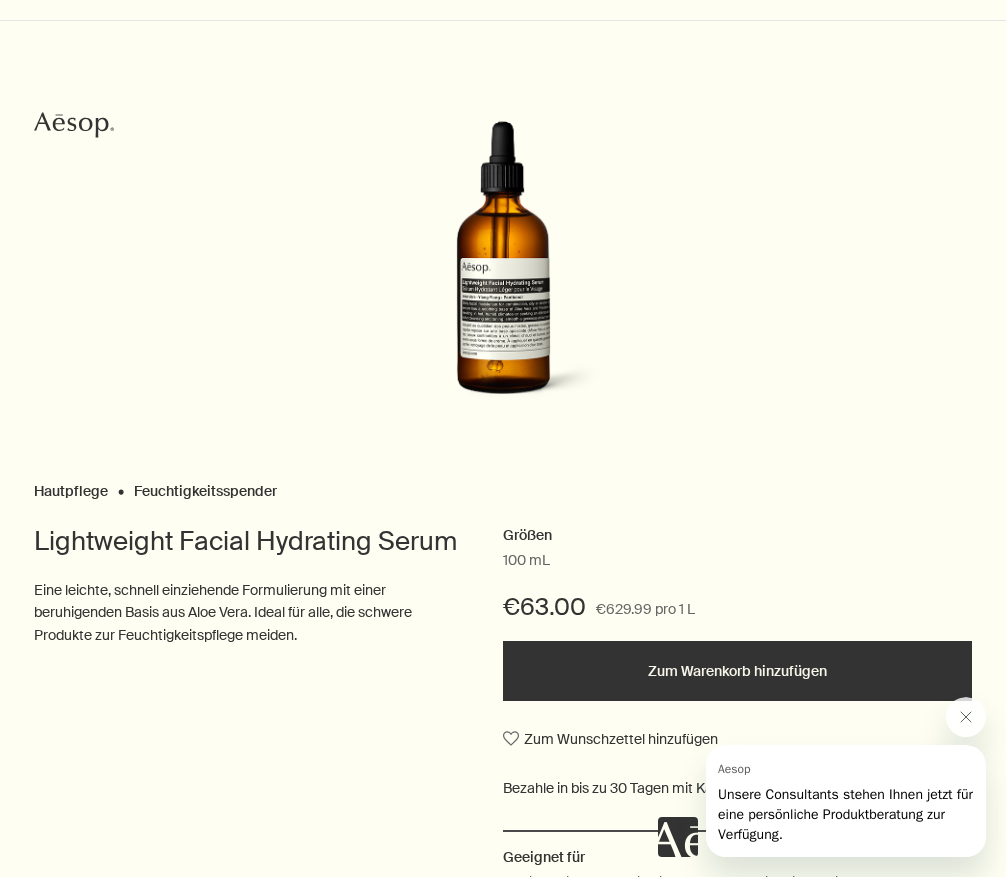click on "Lightweight Facial Hydrating Serum" at bounding box center (248, 541) 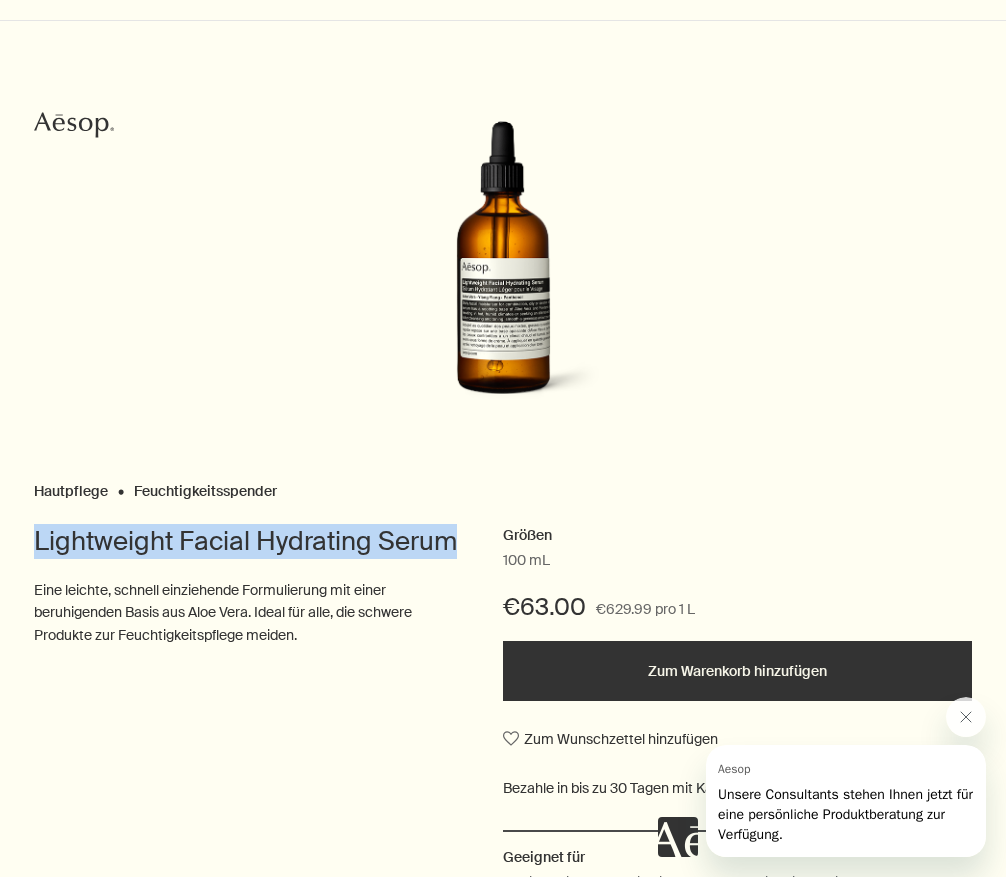 drag, startPoint x: 134, startPoint y: 544, endPoint x: 407, endPoint y: 538, distance: 273.06592 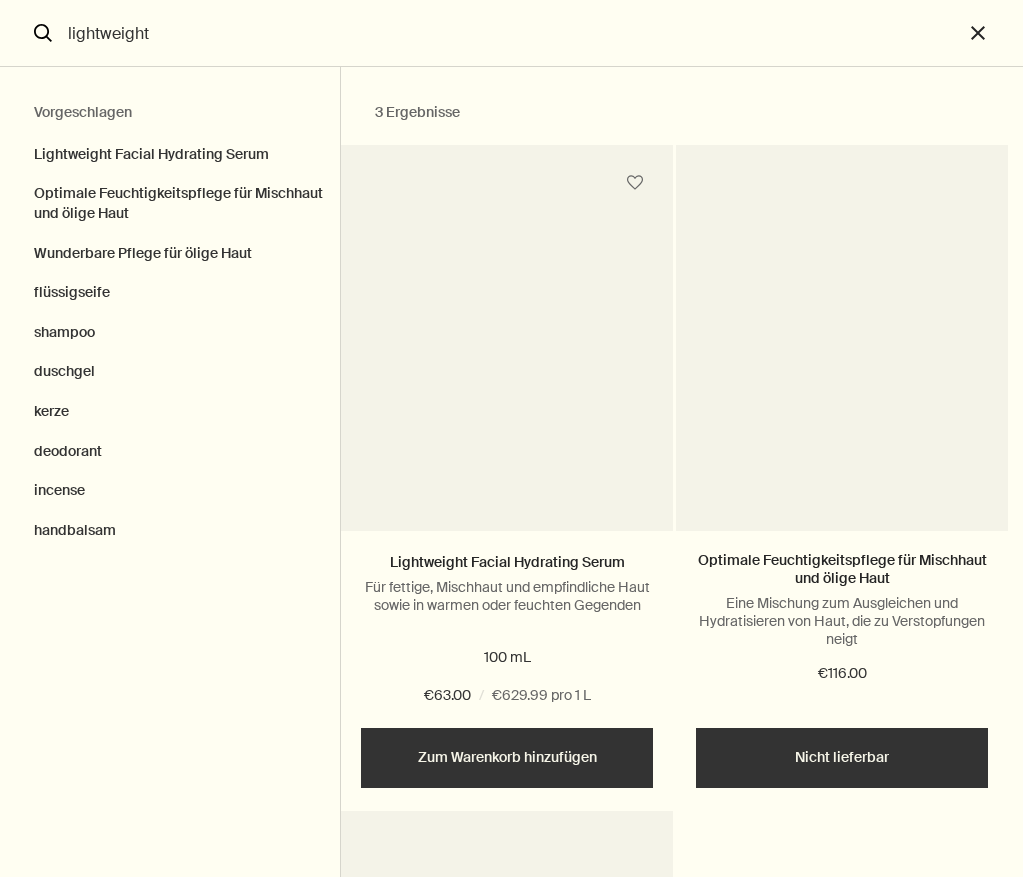 scroll, scrollTop: 0, scrollLeft: 0, axis: both 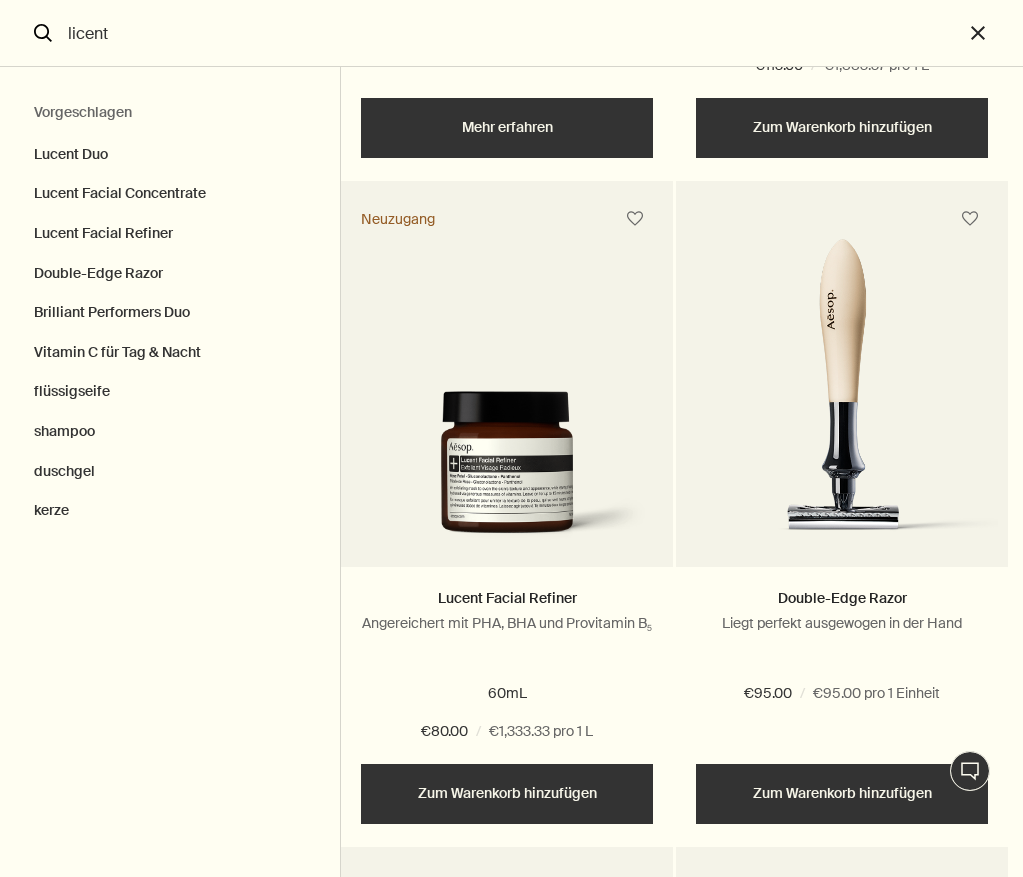 type on "licent" 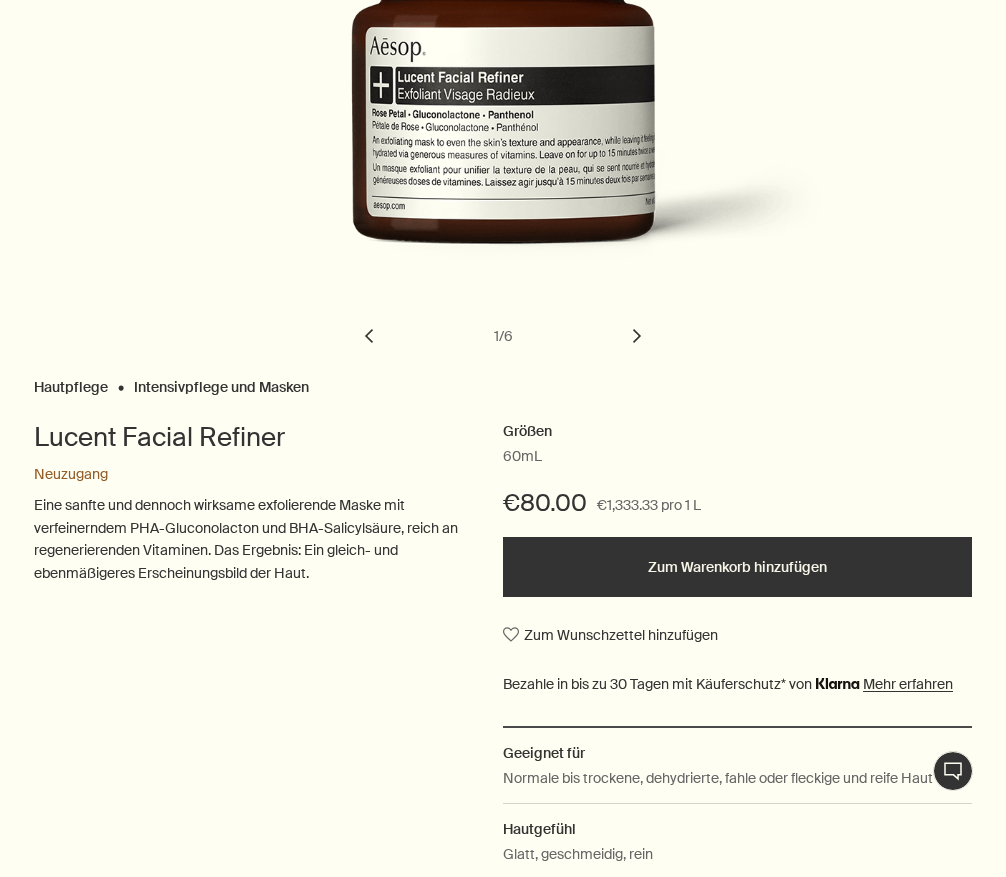 scroll, scrollTop: 306, scrollLeft: 0, axis: vertical 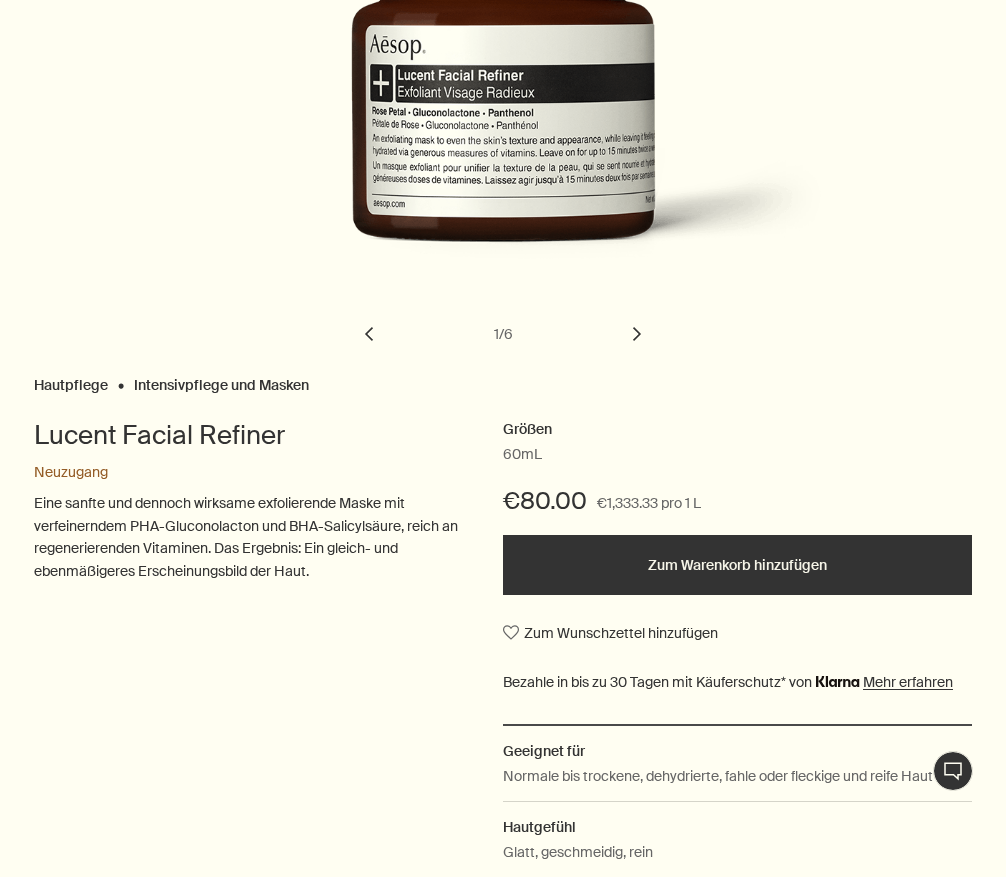 click on "Lucent Facial Refiner" at bounding box center [248, 435] 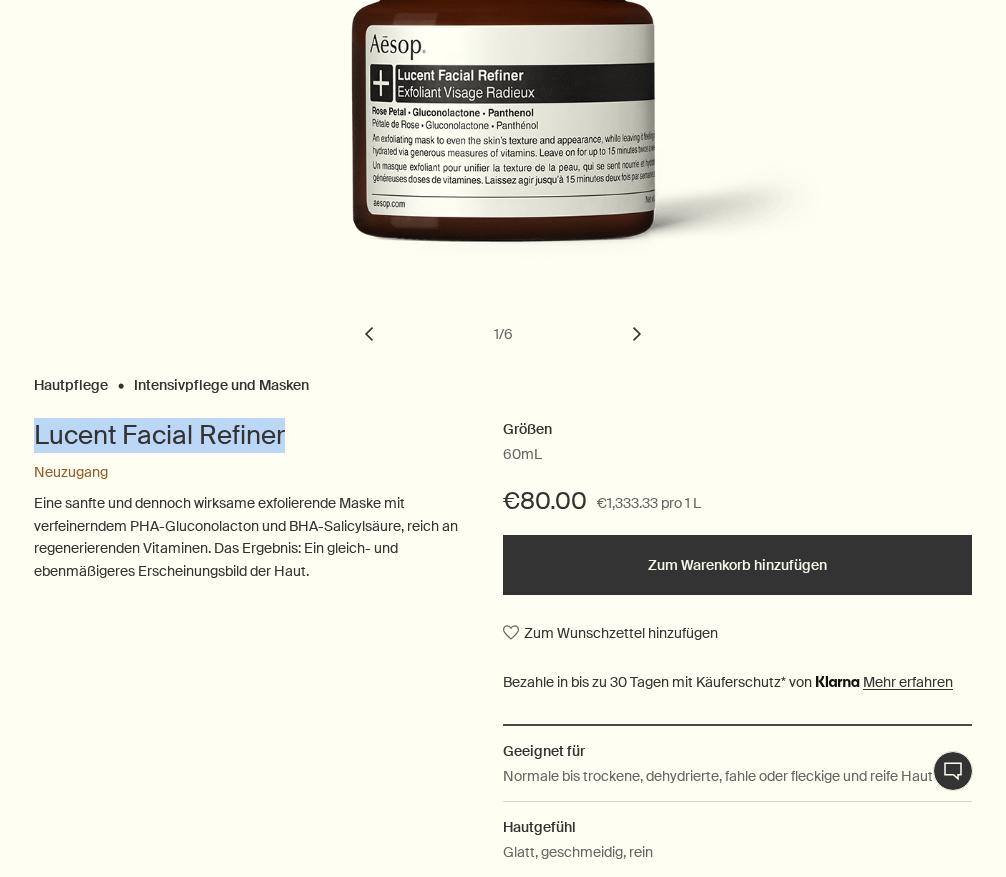 drag, startPoint x: 84, startPoint y: 437, endPoint x: 244, endPoint y: 437, distance: 160 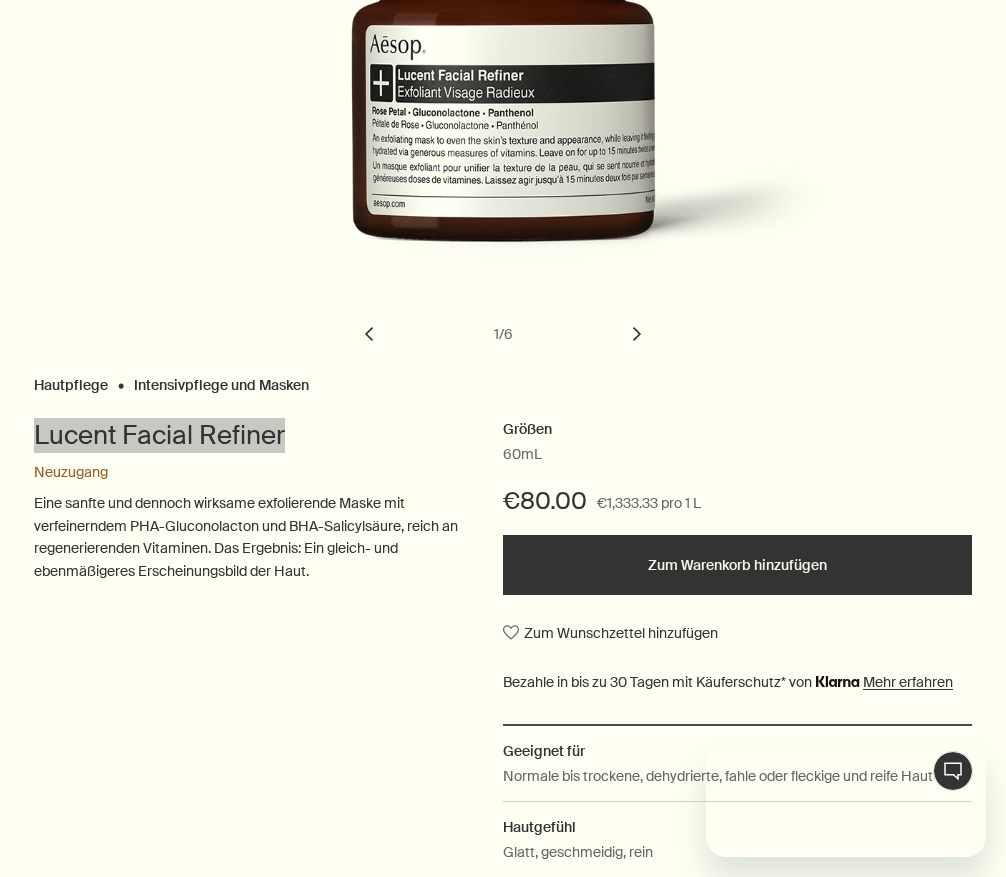 scroll, scrollTop: 0, scrollLeft: 0, axis: both 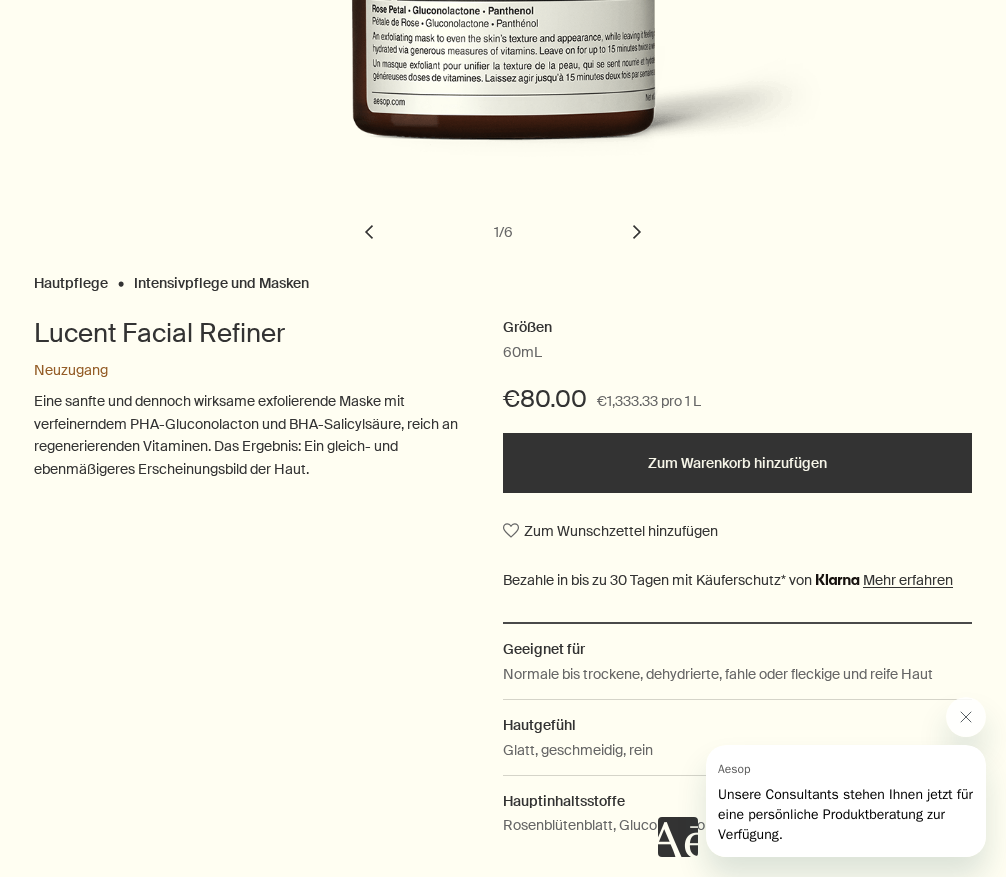click on "Lucent Facial Refiner Neuzugang Eine sanfte und dennoch wirksame exfolierende Maske mit verfeinerndem PHA-Gluconolacton und BHA-Salicylsäure, reich an regenerierenden Vitaminen. Das Ergebnis: Ein gleich- und ebenmäßigeres Erscheinungsbild der Haut." at bounding box center [268, 590] 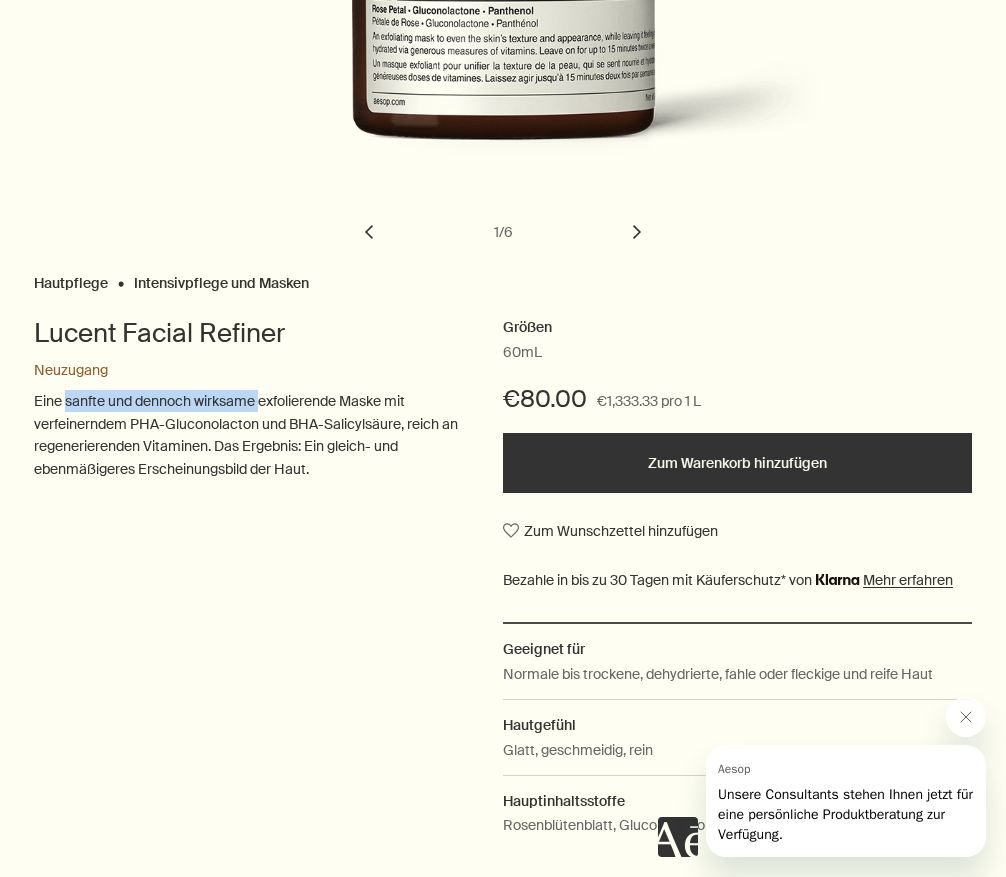 drag, startPoint x: 84, startPoint y: 399, endPoint x: 204, endPoint y: 399, distance: 120 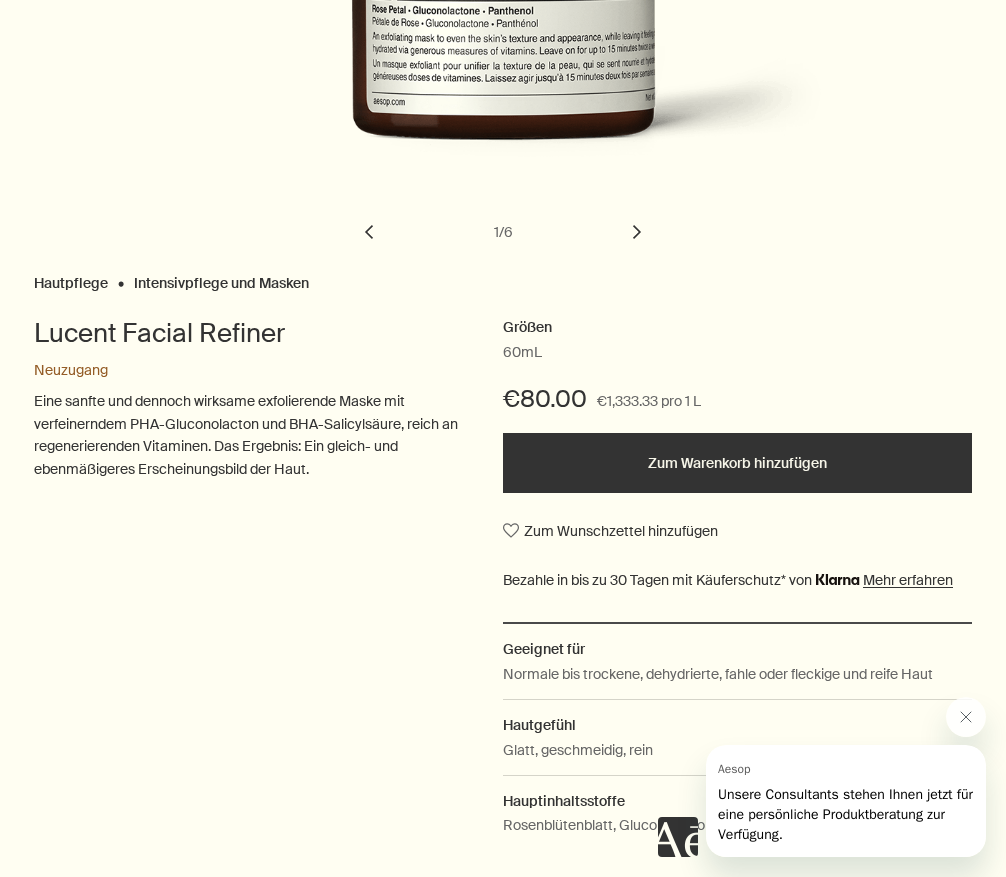 click on "Lucent Facial Refiner Neuzugang Eine sanfte und dennoch wirksame exfolierende Maske mit verfeinerndem PHA-Gluconolacton und BHA-Salicylsäure, reich an regenerierenden Vitaminen. Das Ergebnis: Ein gleich- und ebenmäßigeres Erscheinungsbild der Haut." at bounding box center (268, 590) 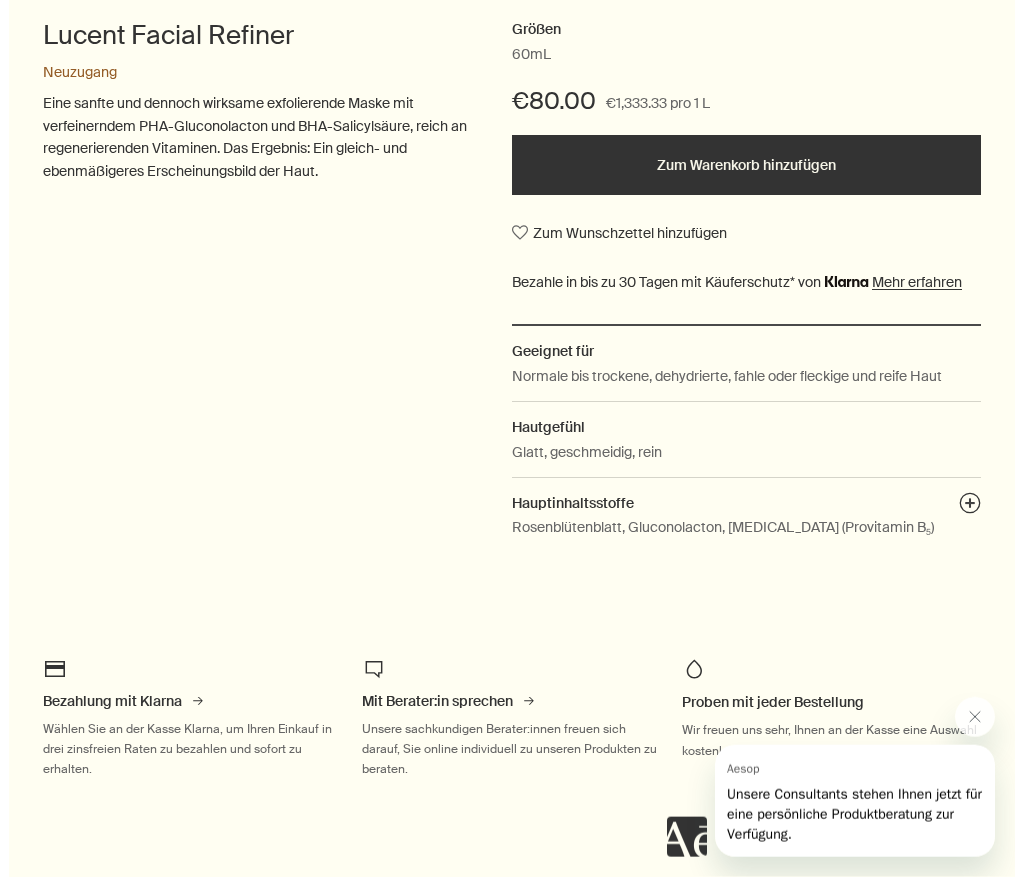 scroll, scrollTop: 714, scrollLeft: 0, axis: vertical 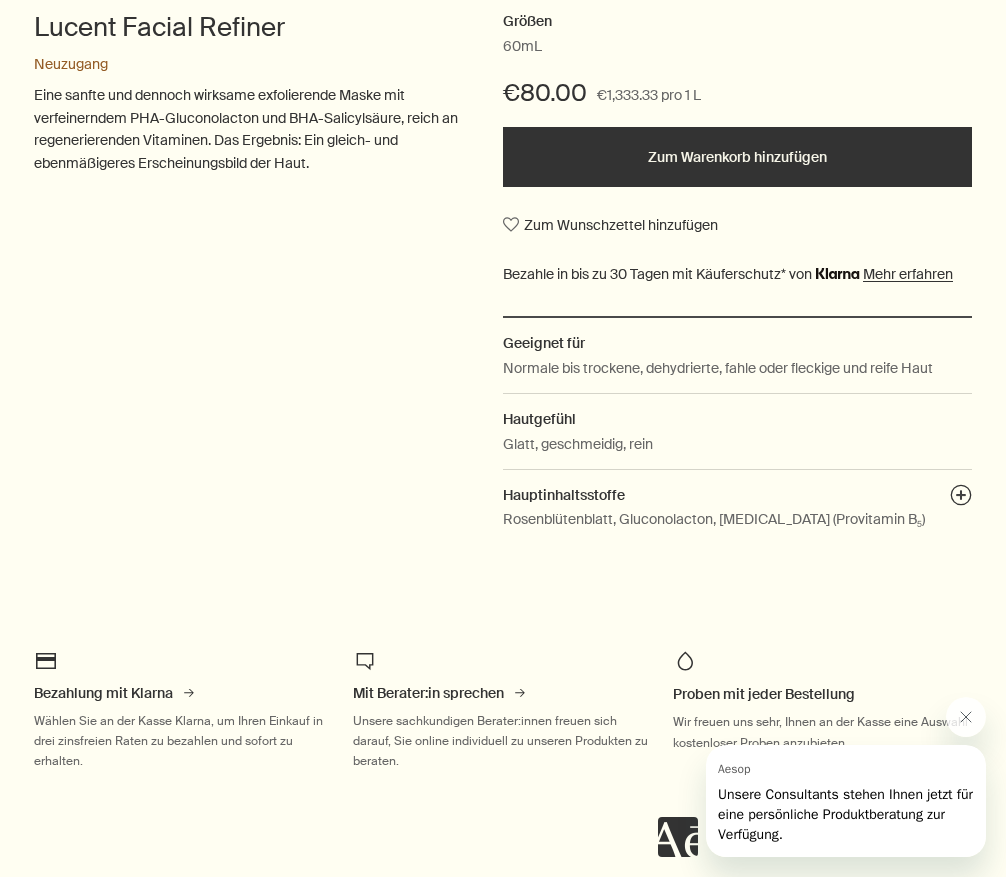 click on "Normale bis trockene, dehydrierte, fahle oder fleckige und reife Haut" at bounding box center [718, 368] 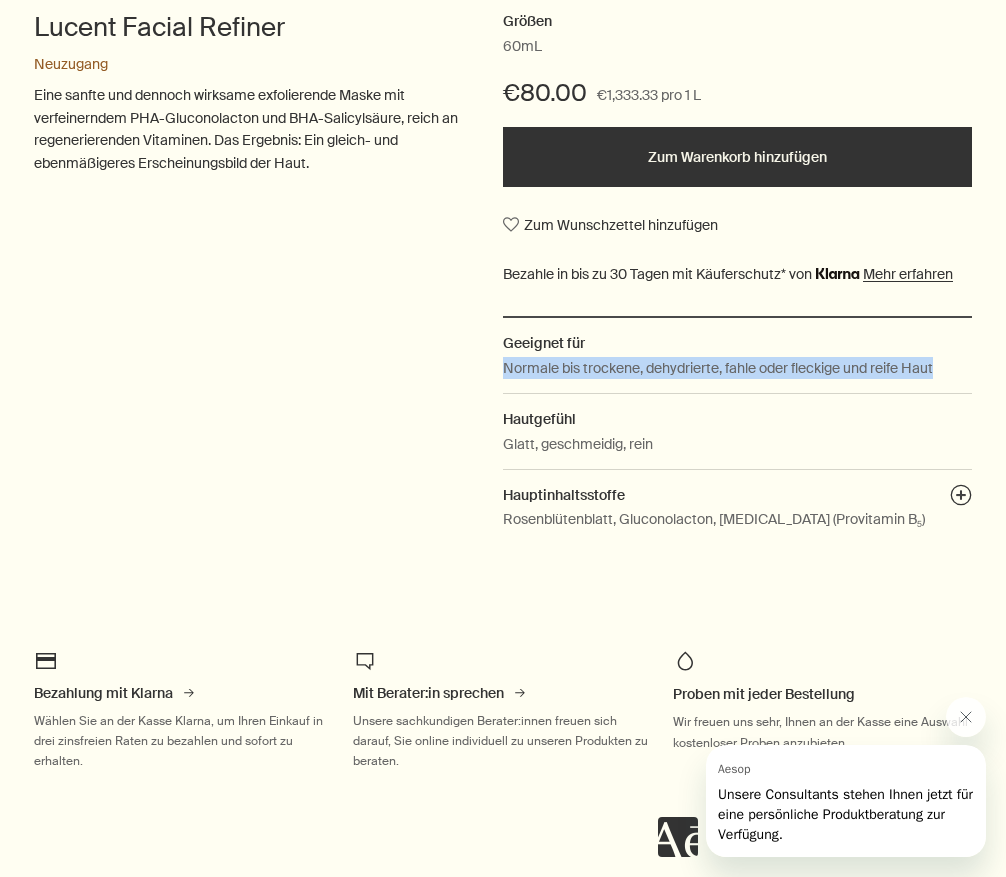drag, startPoint x: 533, startPoint y: 366, endPoint x: 919, endPoint y: 371, distance: 386.03238 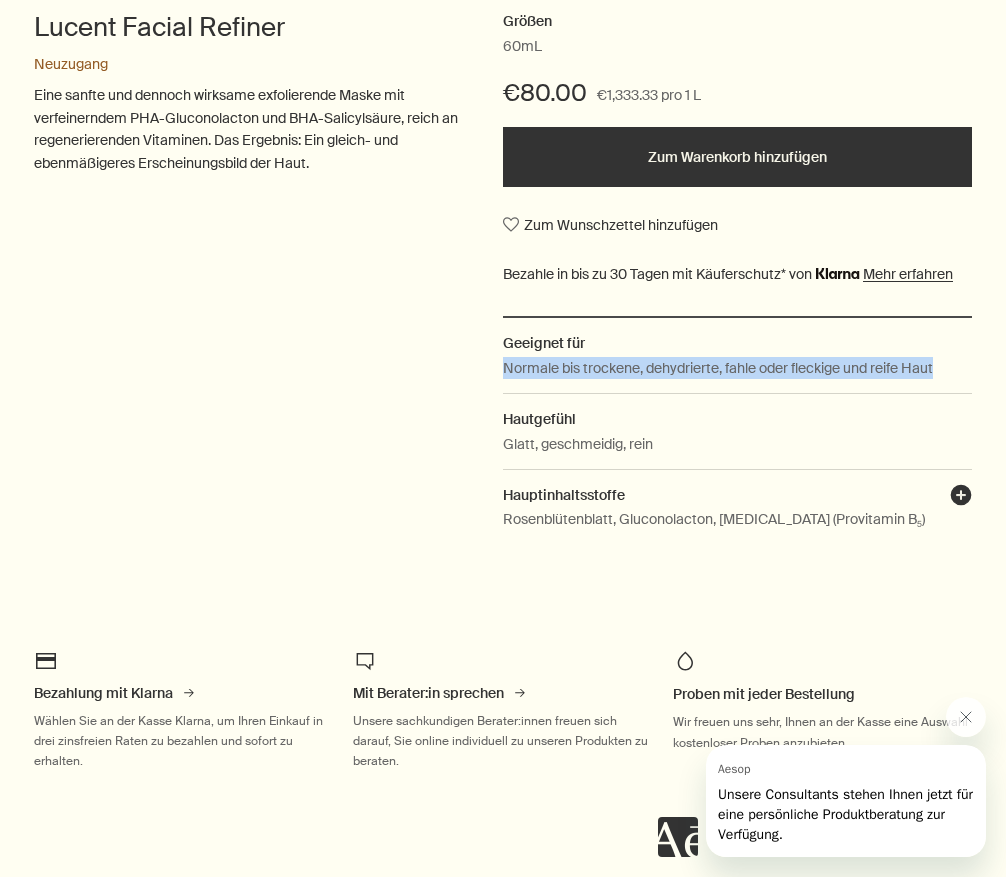 click on "plusAndCloseWithCircle" at bounding box center (961, 498) 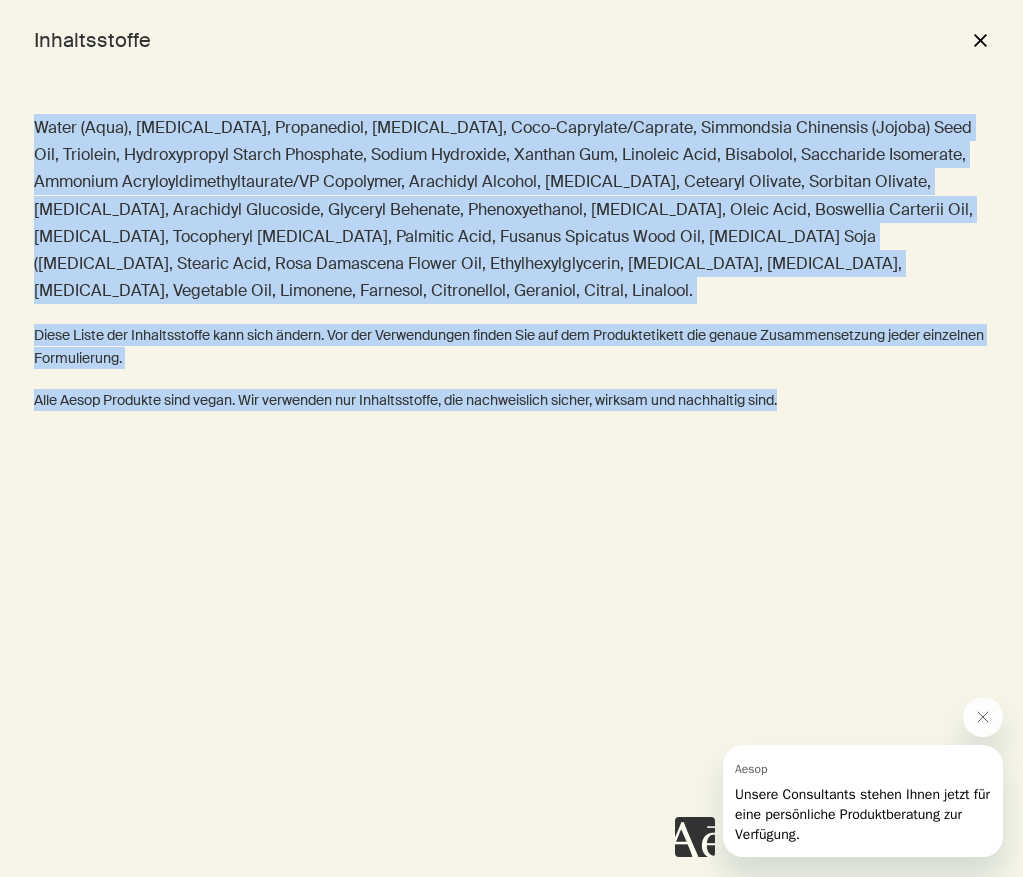 drag, startPoint x: 32, startPoint y: 125, endPoint x: 793, endPoint y: 395, distance: 807.47815 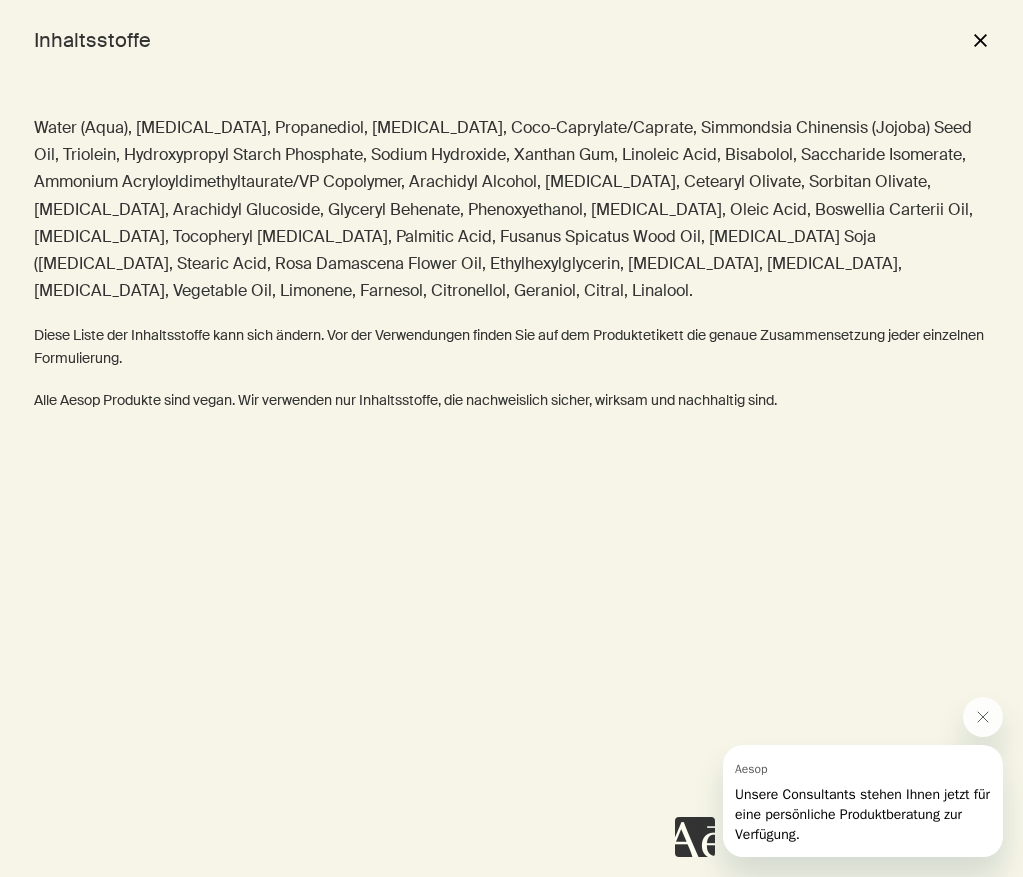 click on "Inhaltsstoffe close" at bounding box center [511, 40] 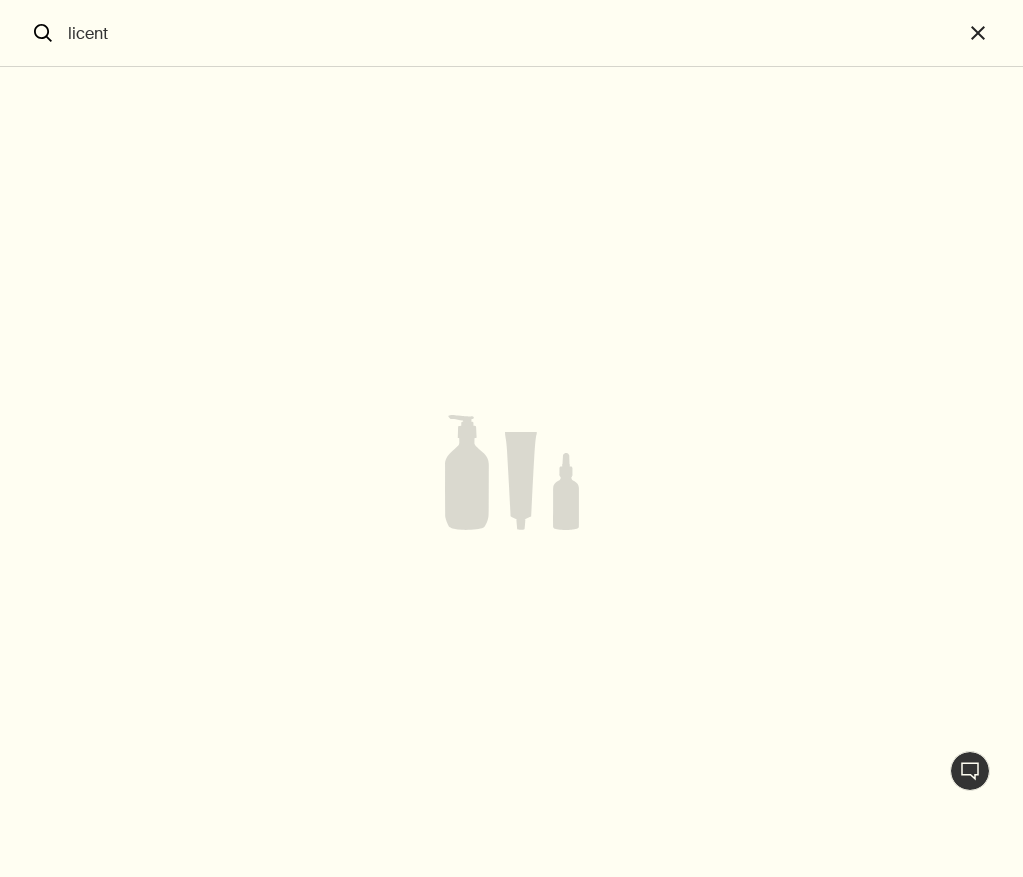 scroll, scrollTop: 0, scrollLeft: 0, axis: both 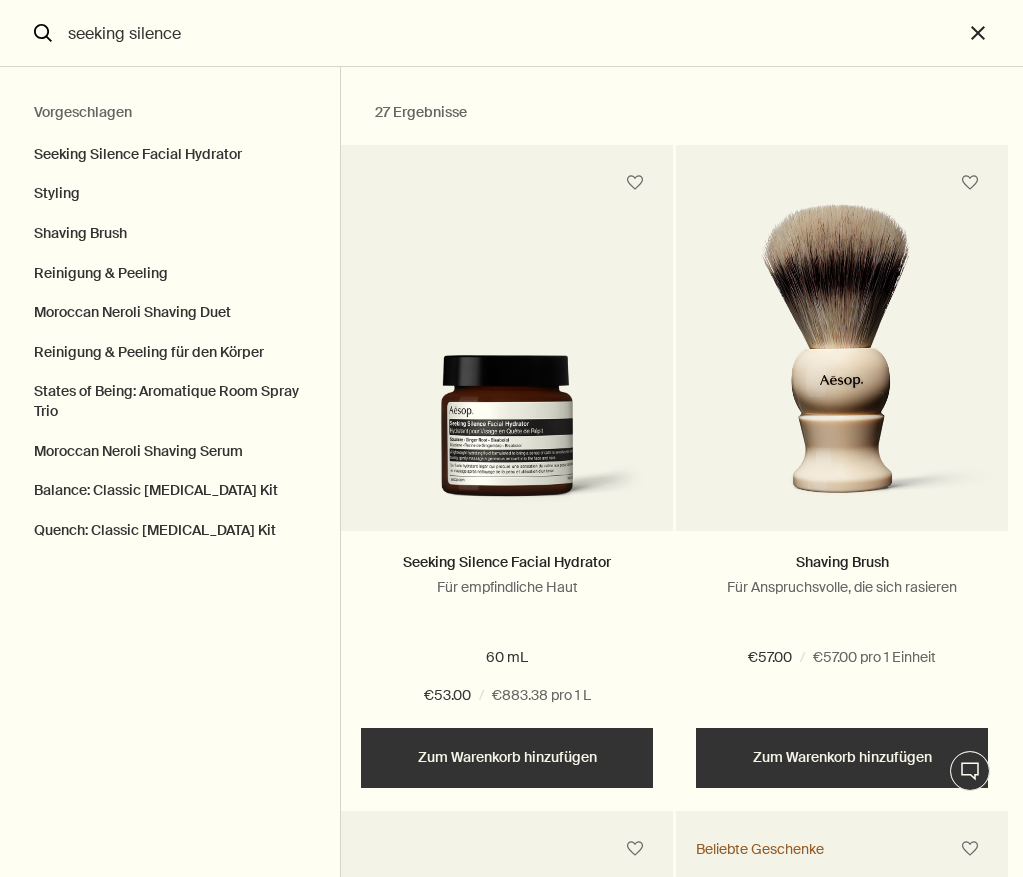 type on "seeking silence" 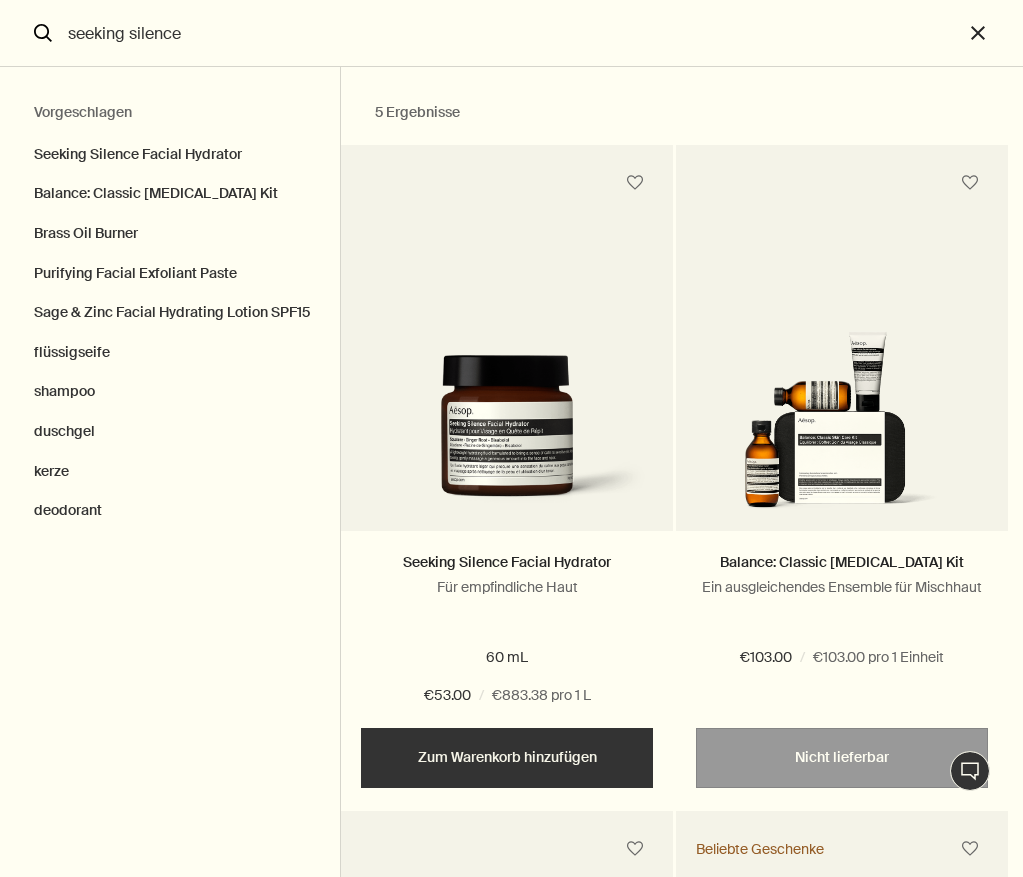 click at bounding box center [507, 437] 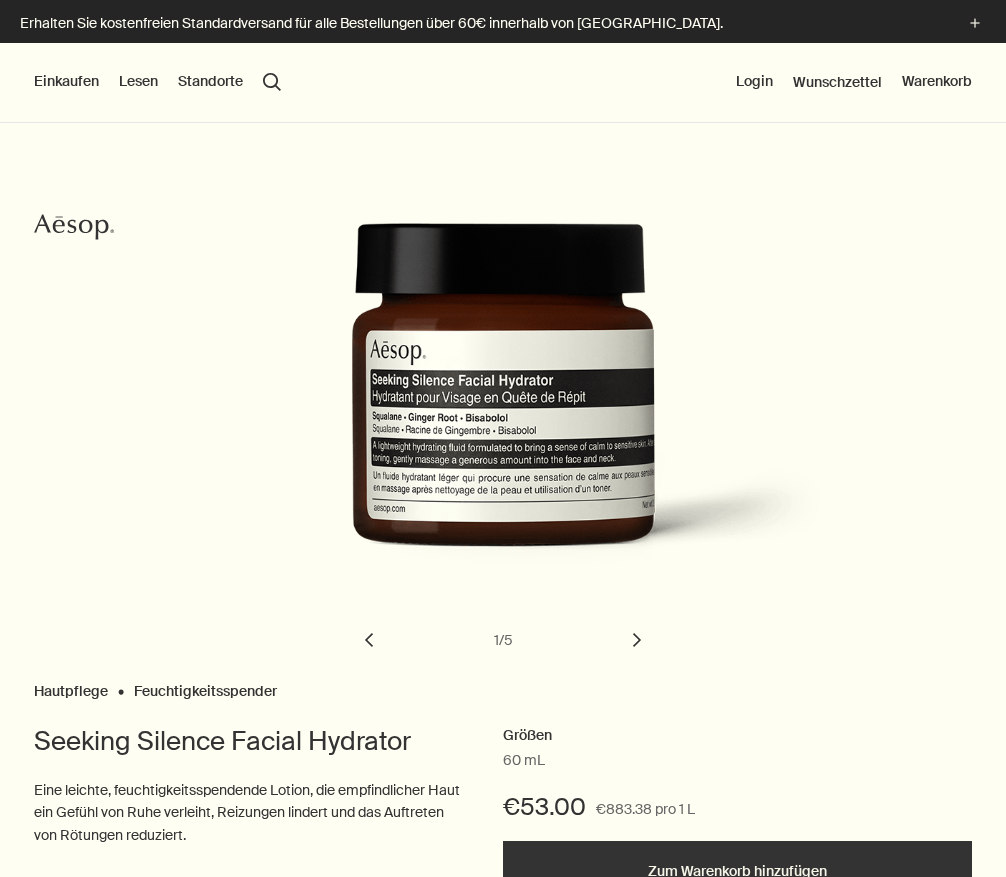 scroll, scrollTop: 0, scrollLeft: 0, axis: both 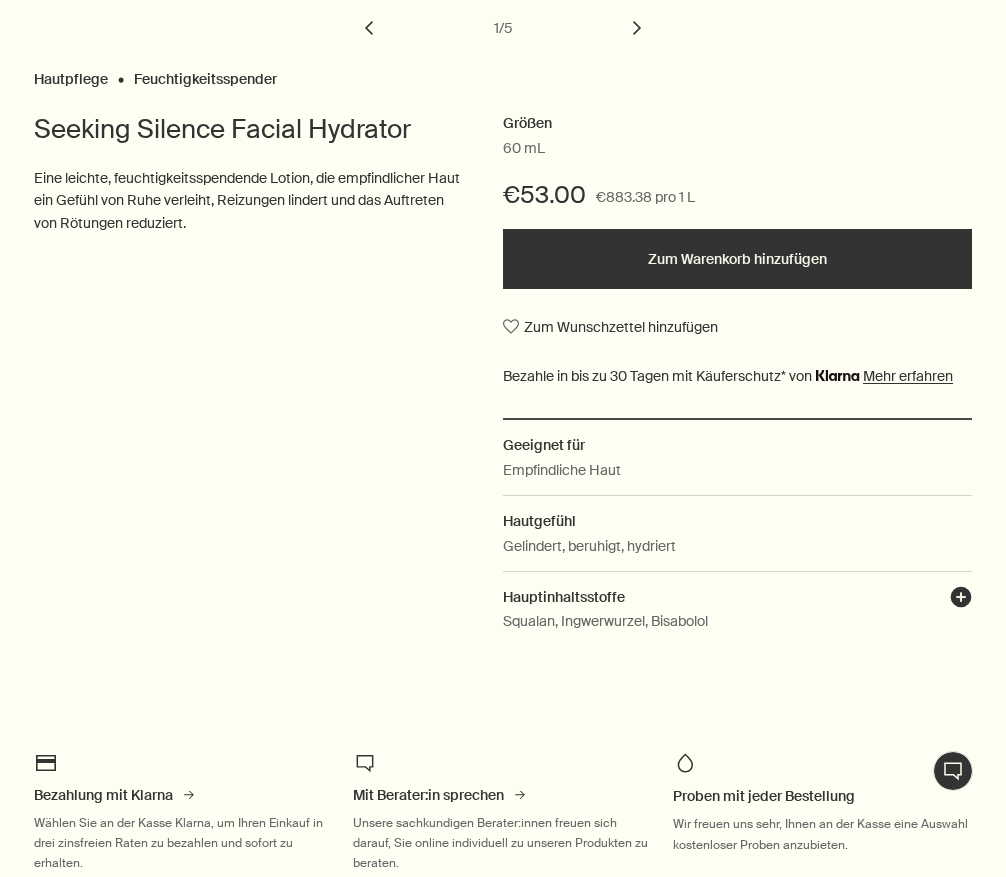 click on "plusAndCloseWithCircle" at bounding box center (961, 600) 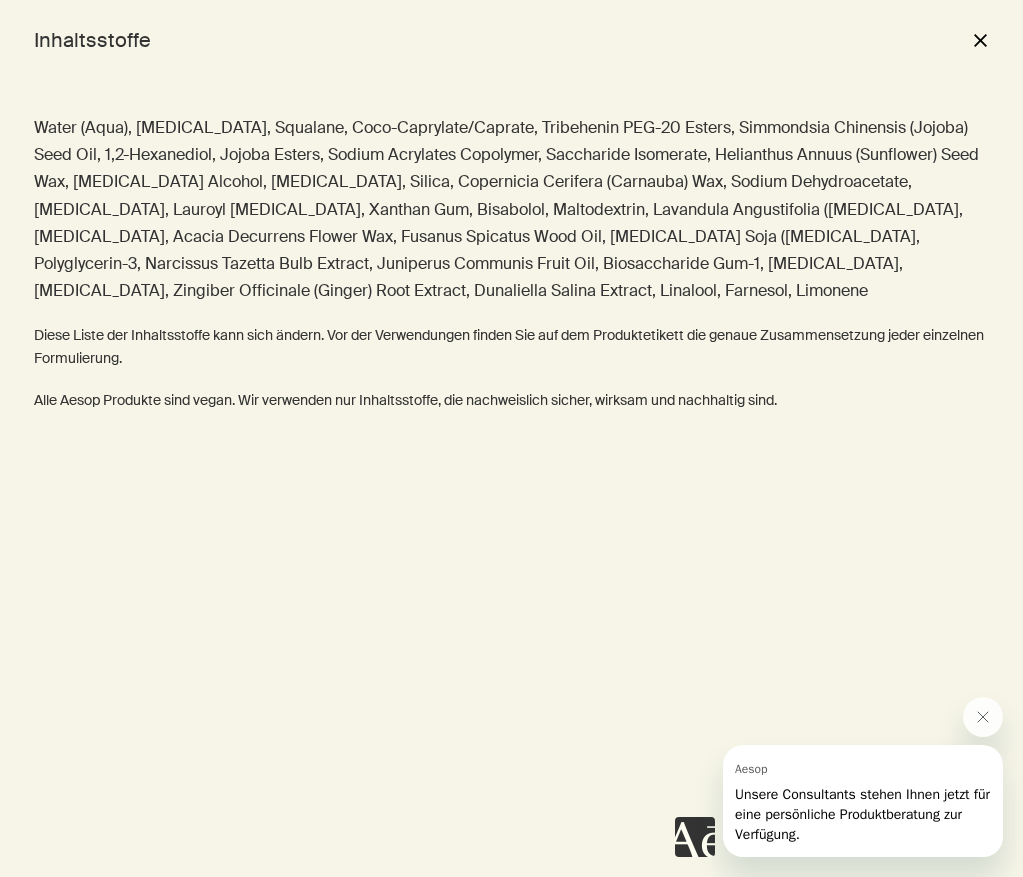 scroll, scrollTop: 0, scrollLeft: 0, axis: both 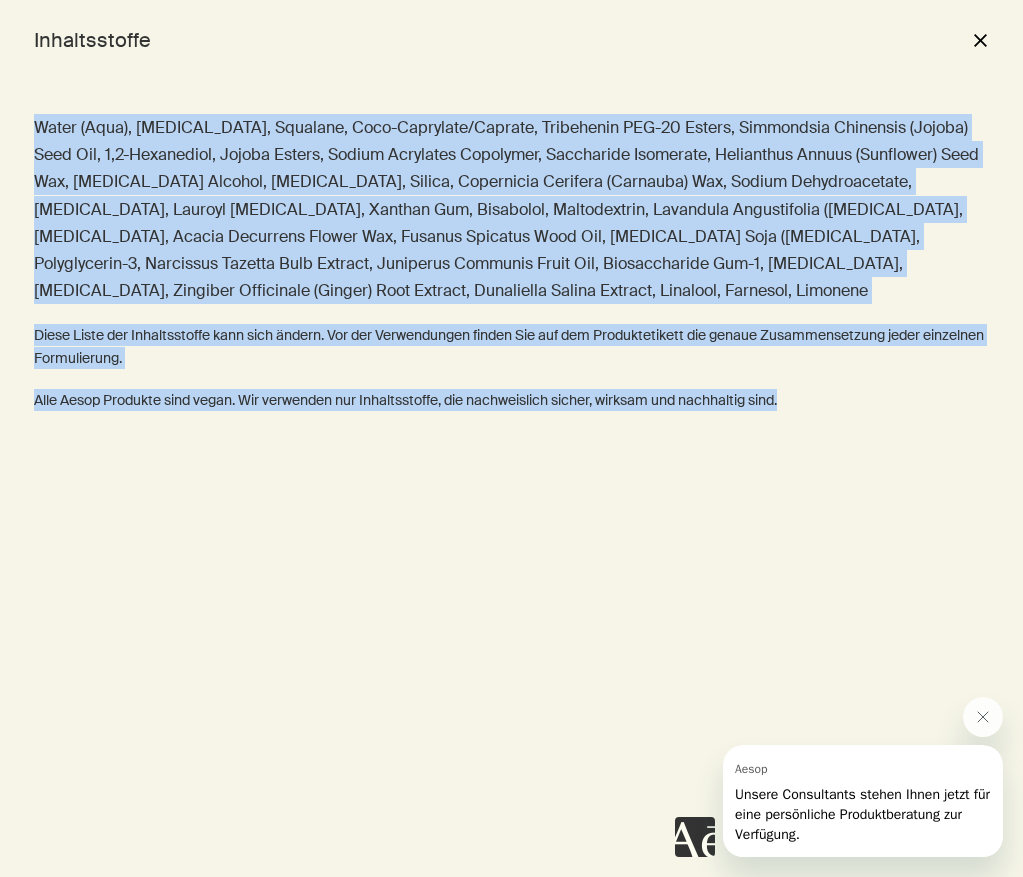 drag, startPoint x: 31, startPoint y: 122, endPoint x: 792, endPoint y: 408, distance: 812.968 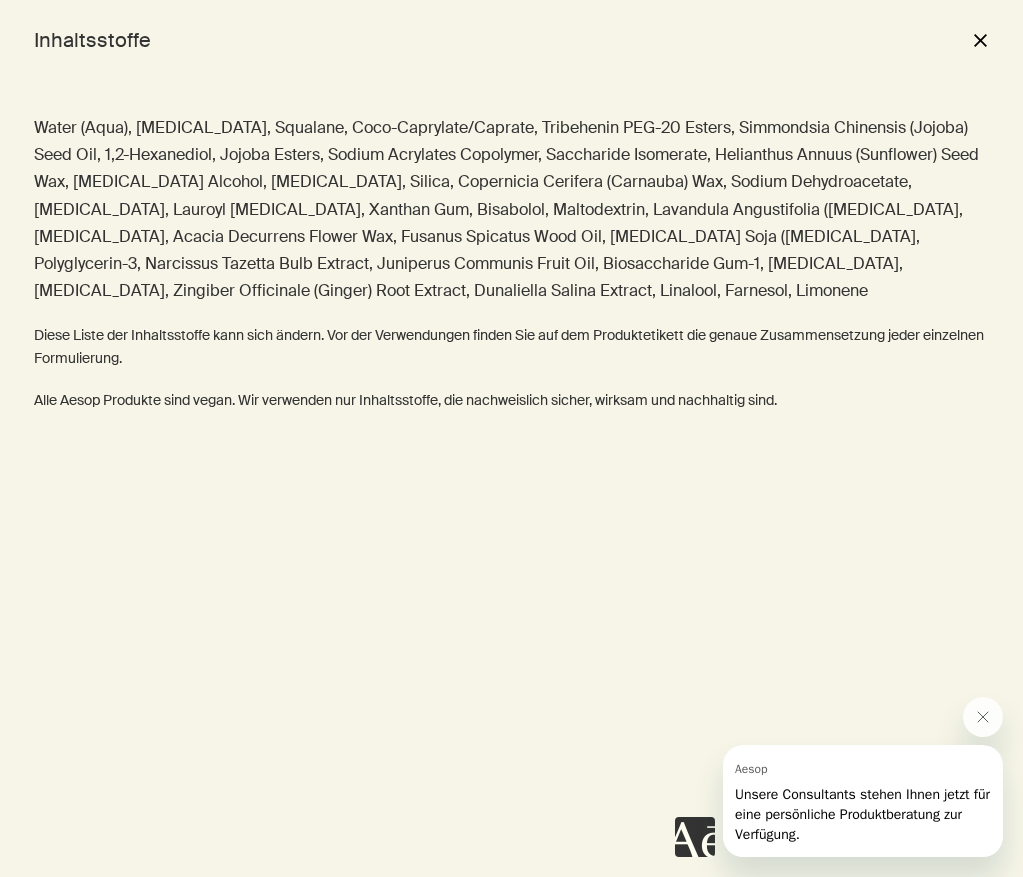 click on "Inhaltsstoffe close" at bounding box center [511, 40] 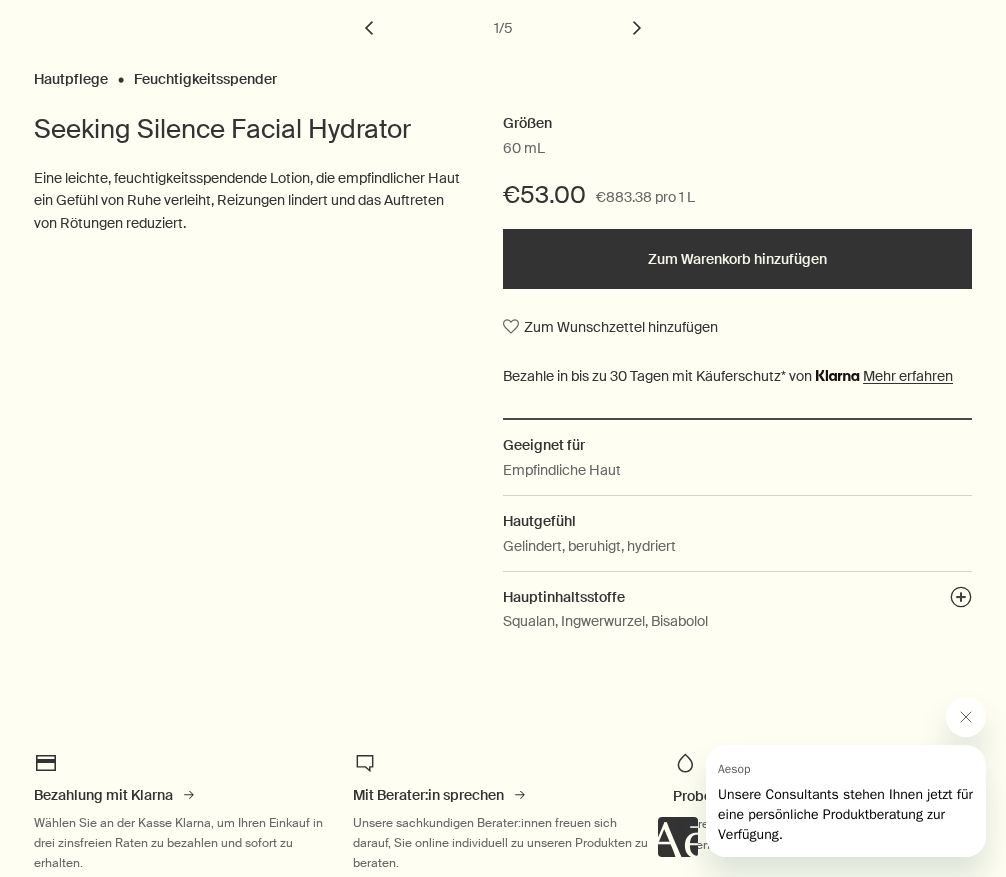 click on "Gelindert, beruhigt, hydriert" at bounding box center [589, 546] 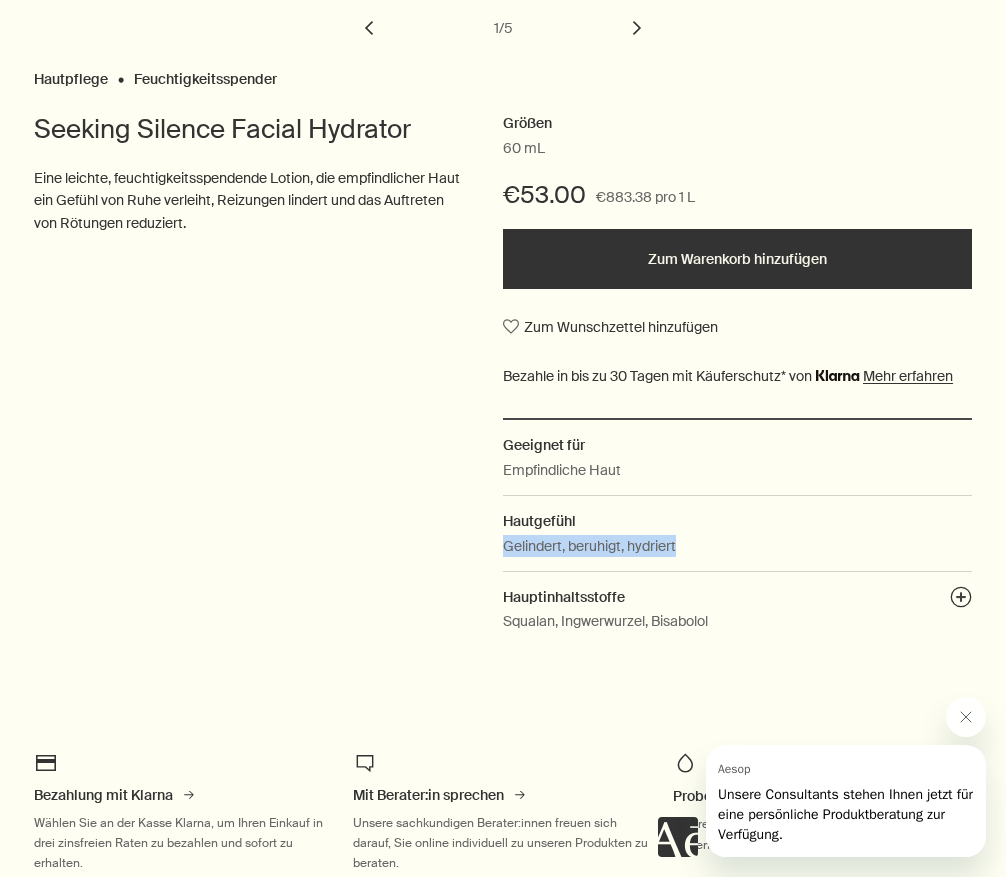 drag, startPoint x: 533, startPoint y: 547, endPoint x: 675, endPoint y: 545, distance: 142.01408 